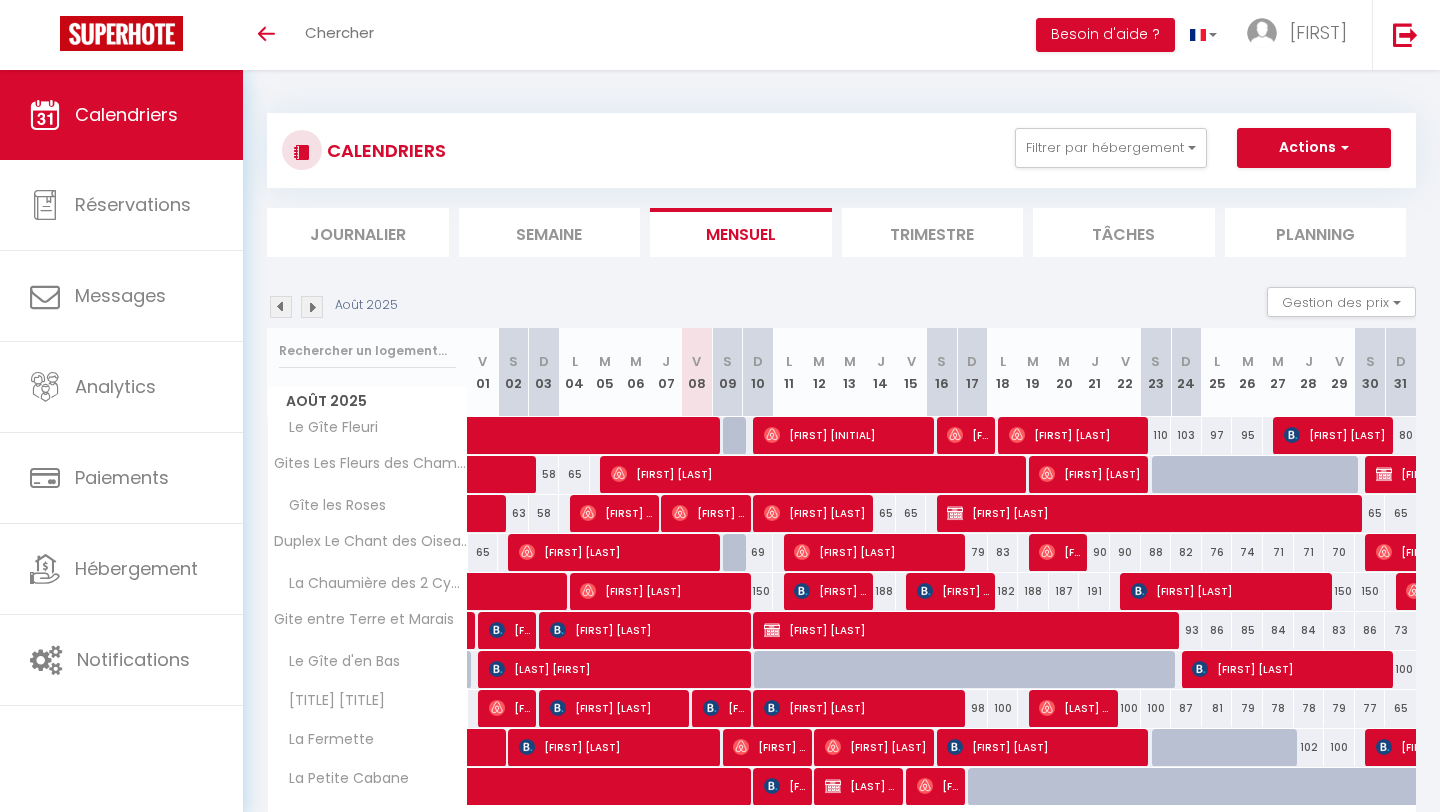 scroll, scrollTop: 127, scrollLeft: 0, axis: vertical 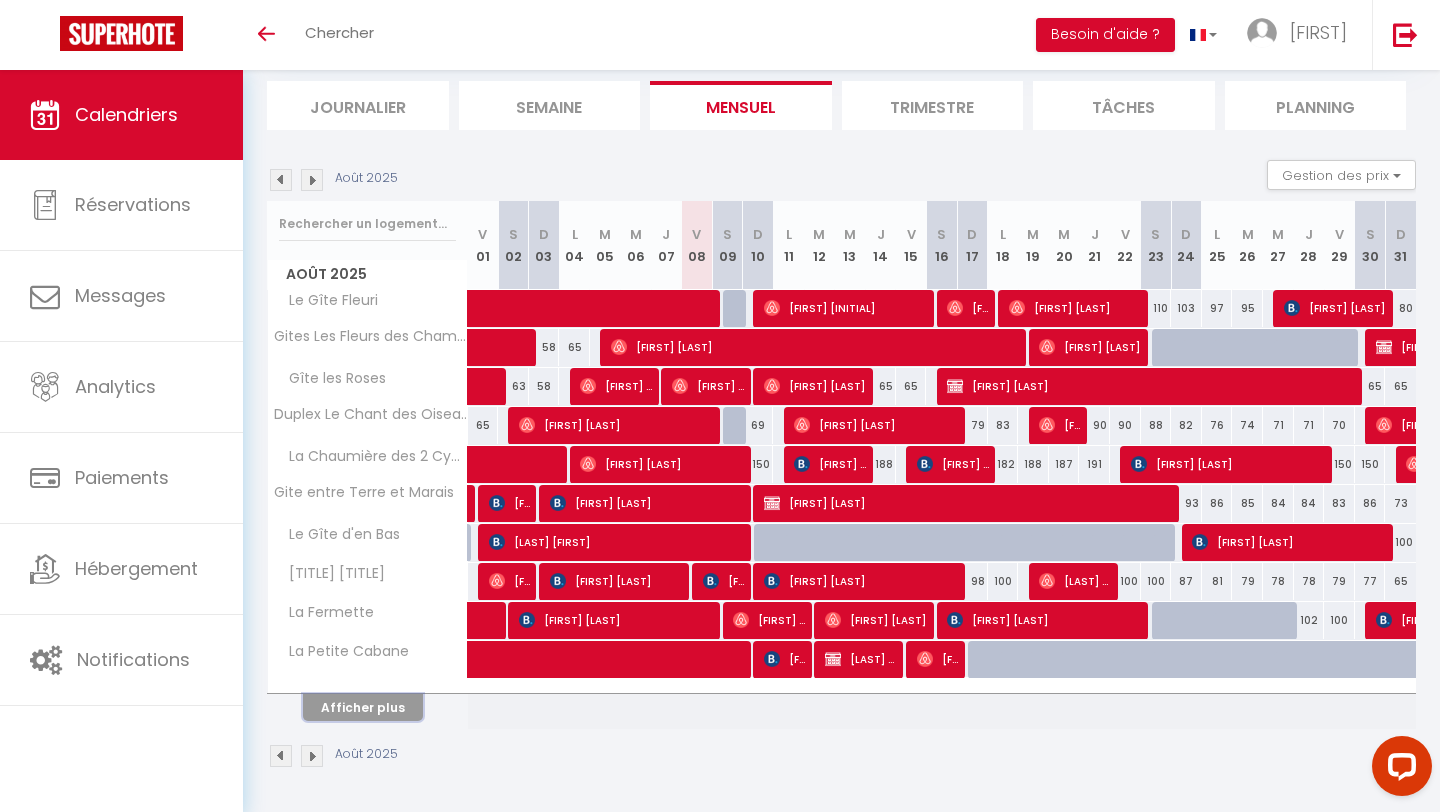 click on "Afficher plus" at bounding box center (363, 707) 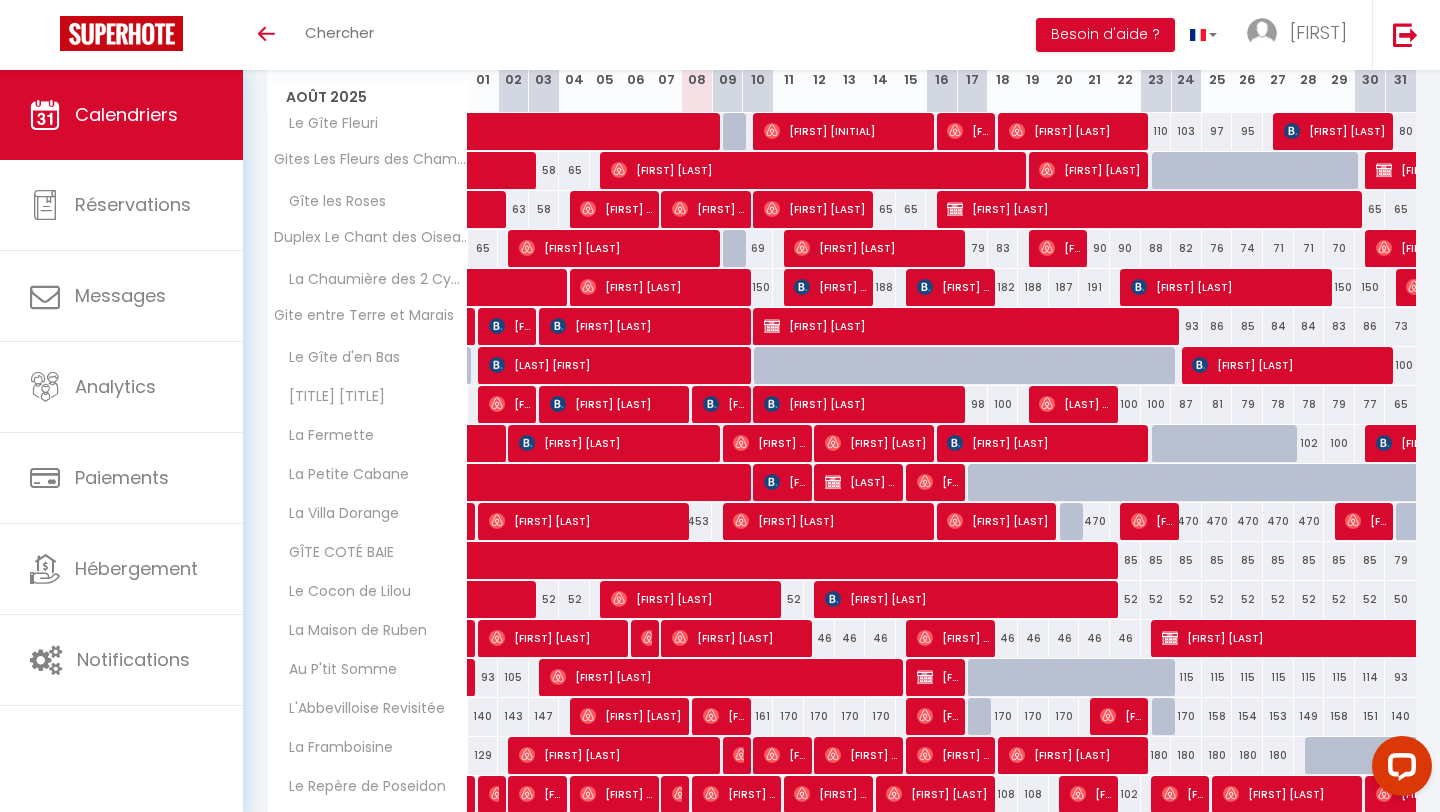 scroll, scrollTop: 402, scrollLeft: 0, axis: vertical 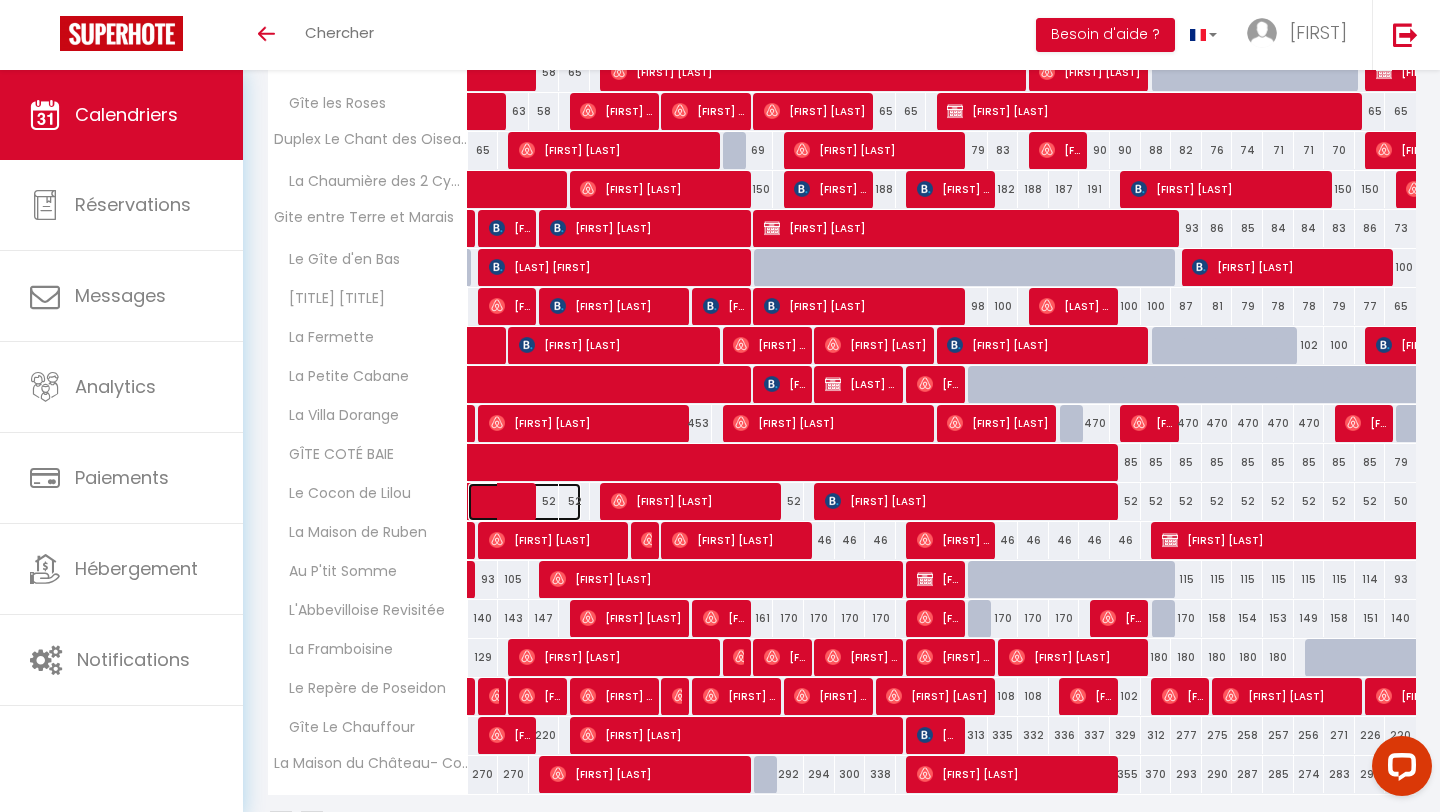 click at bounding box center [535, 502] 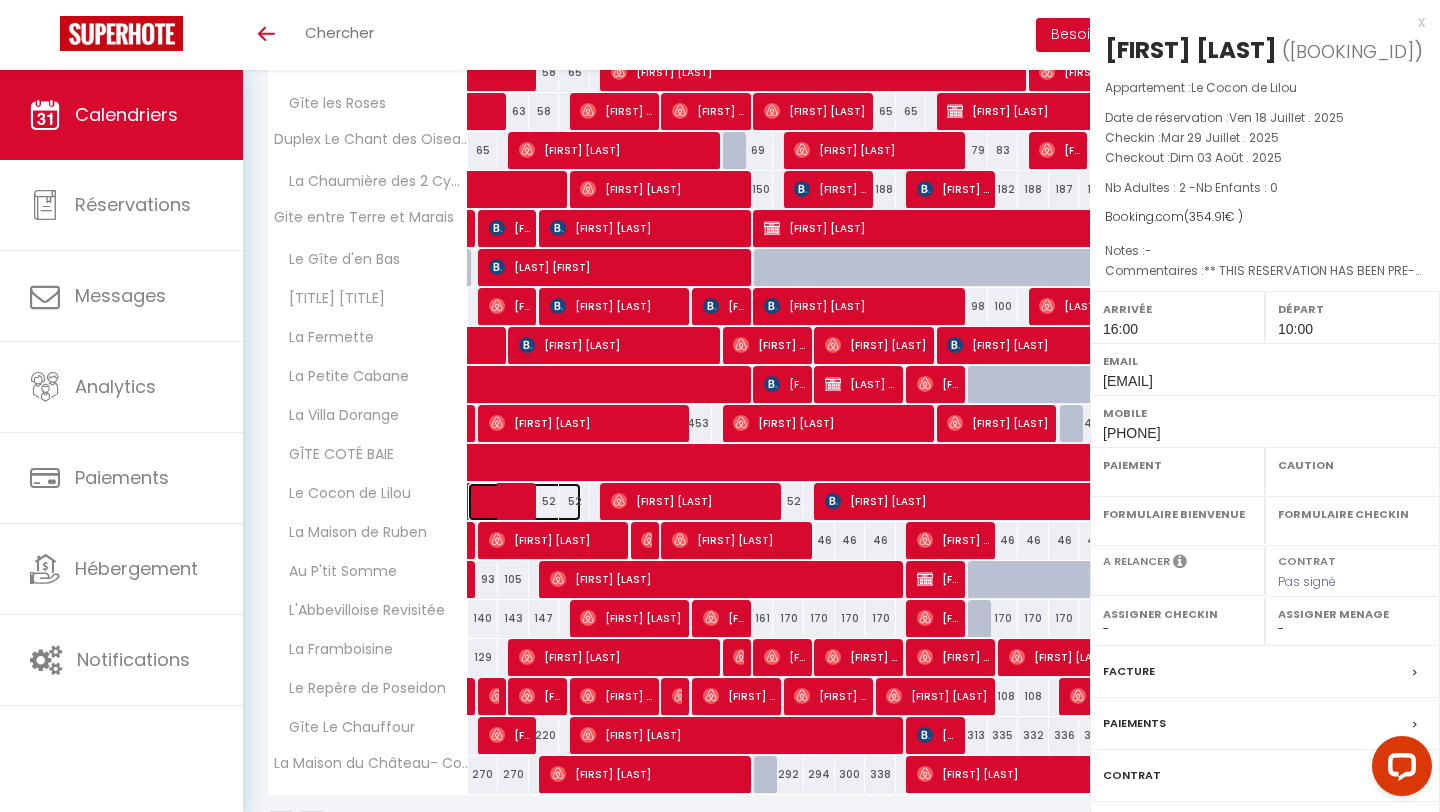 select on "OK" 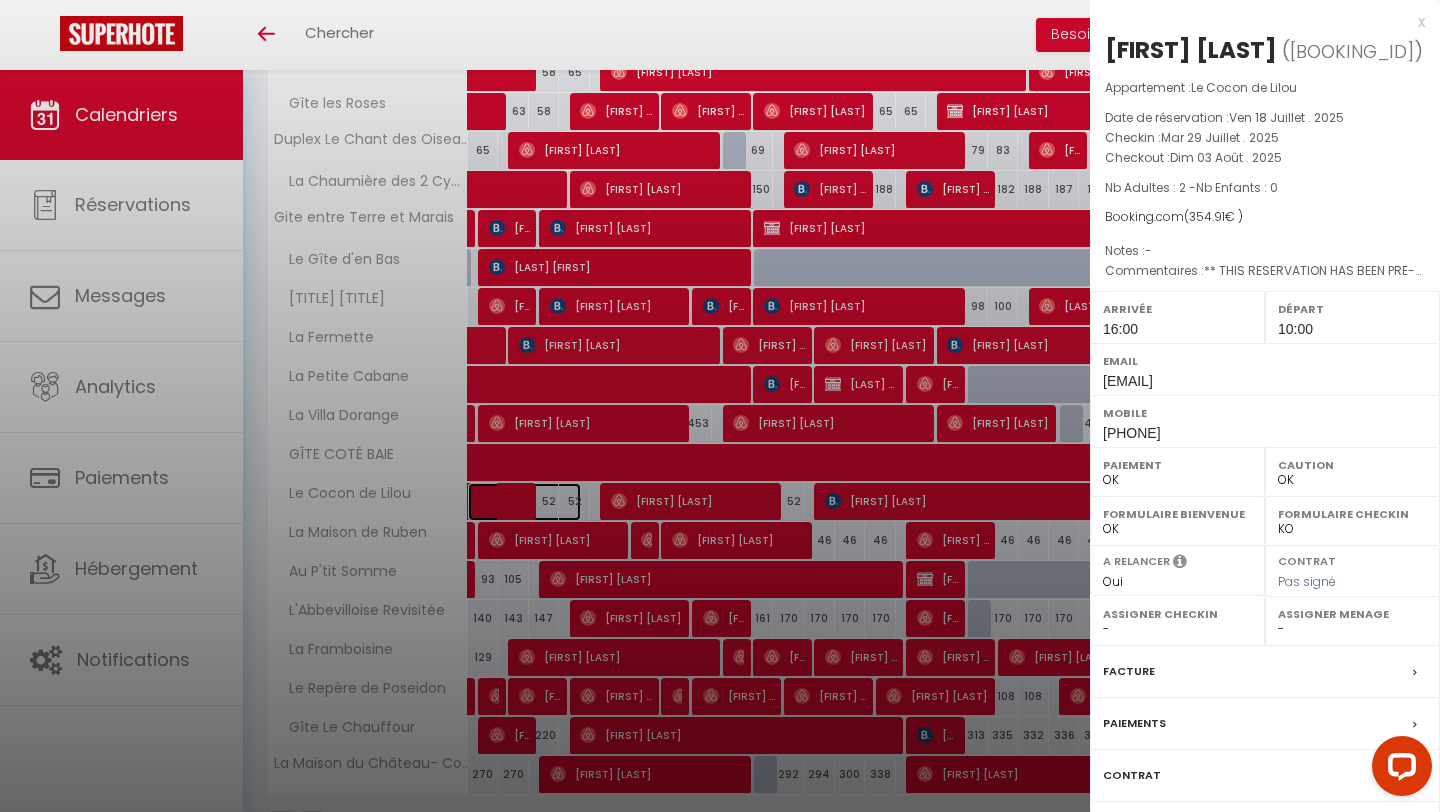 scroll, scrollTop: 468, scrollLeft: 0, axis: vertical 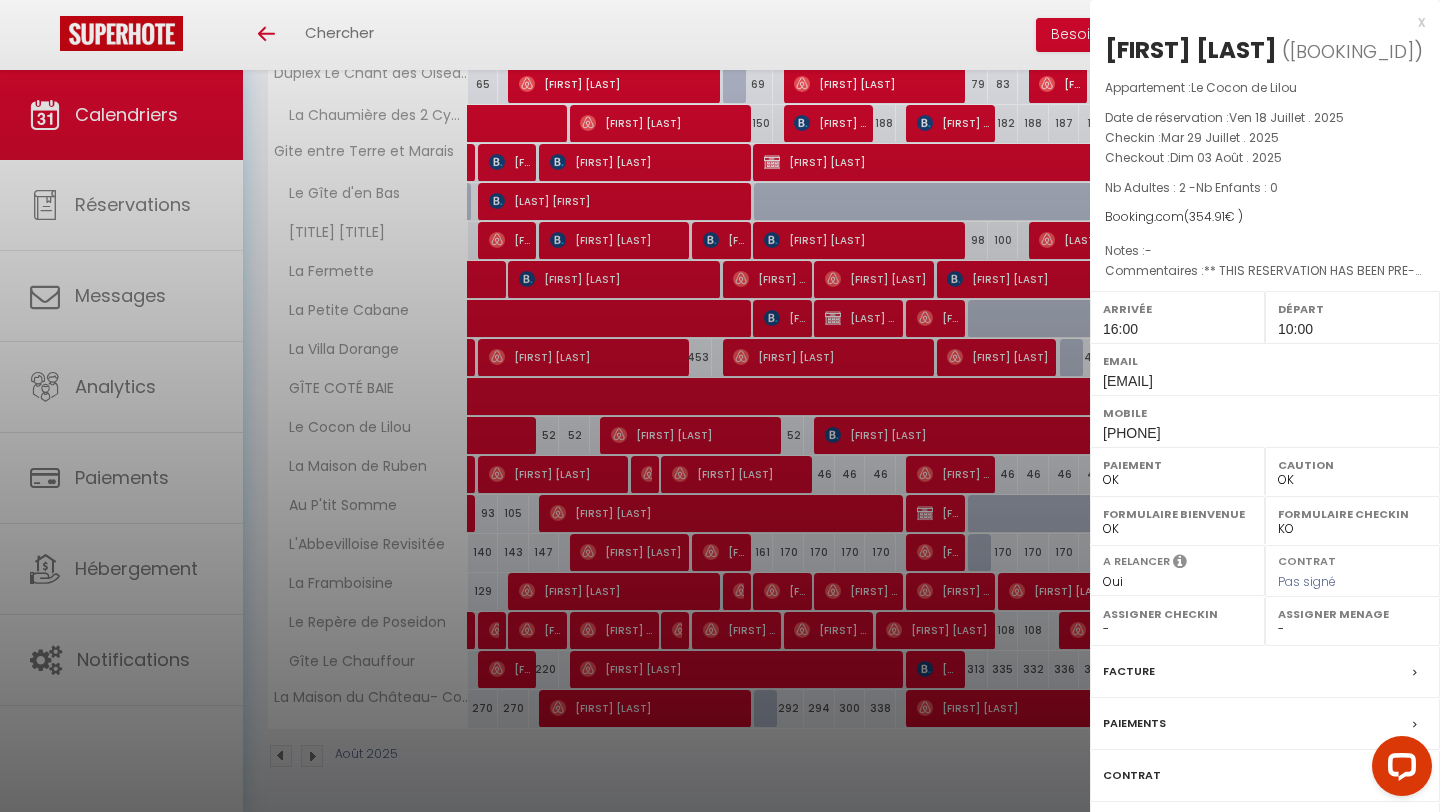 click at bounding box center [720, 406] 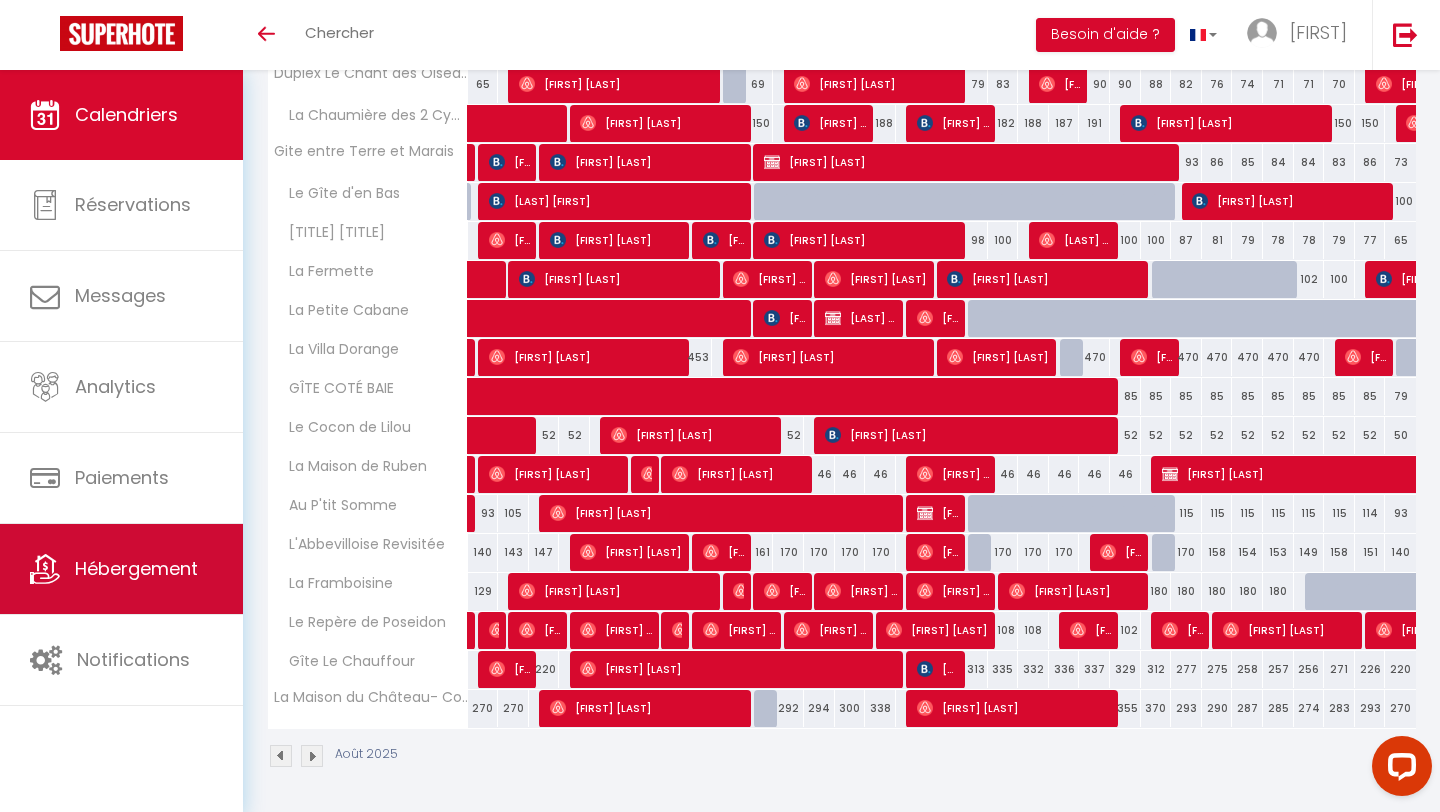 click on "Hébergement" at bounding box center [121, 569] 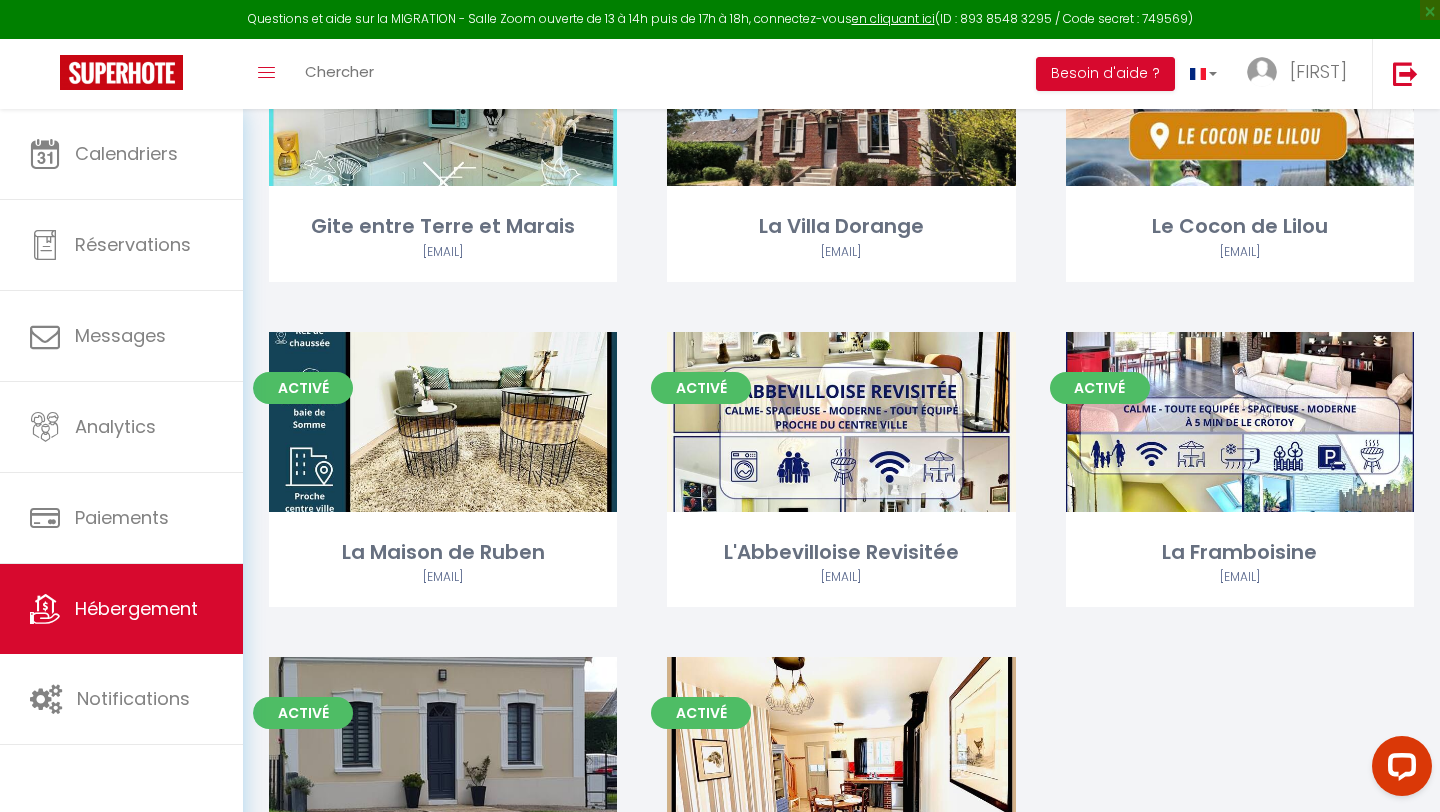 scroll, scrollTop: 1606, scrollLeft: 0, axis: vertical 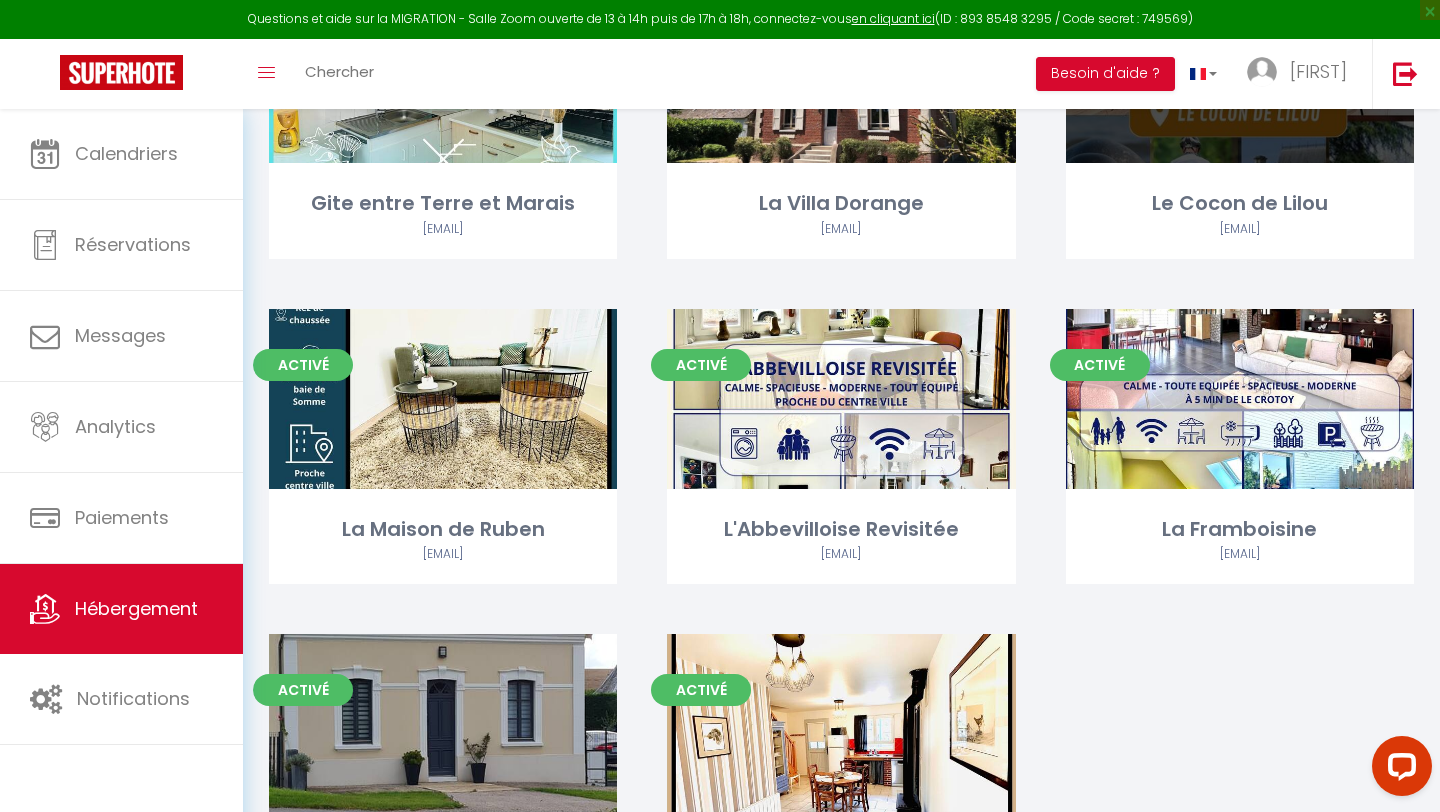 click on "Editer" at bounding box center (1240, 73) 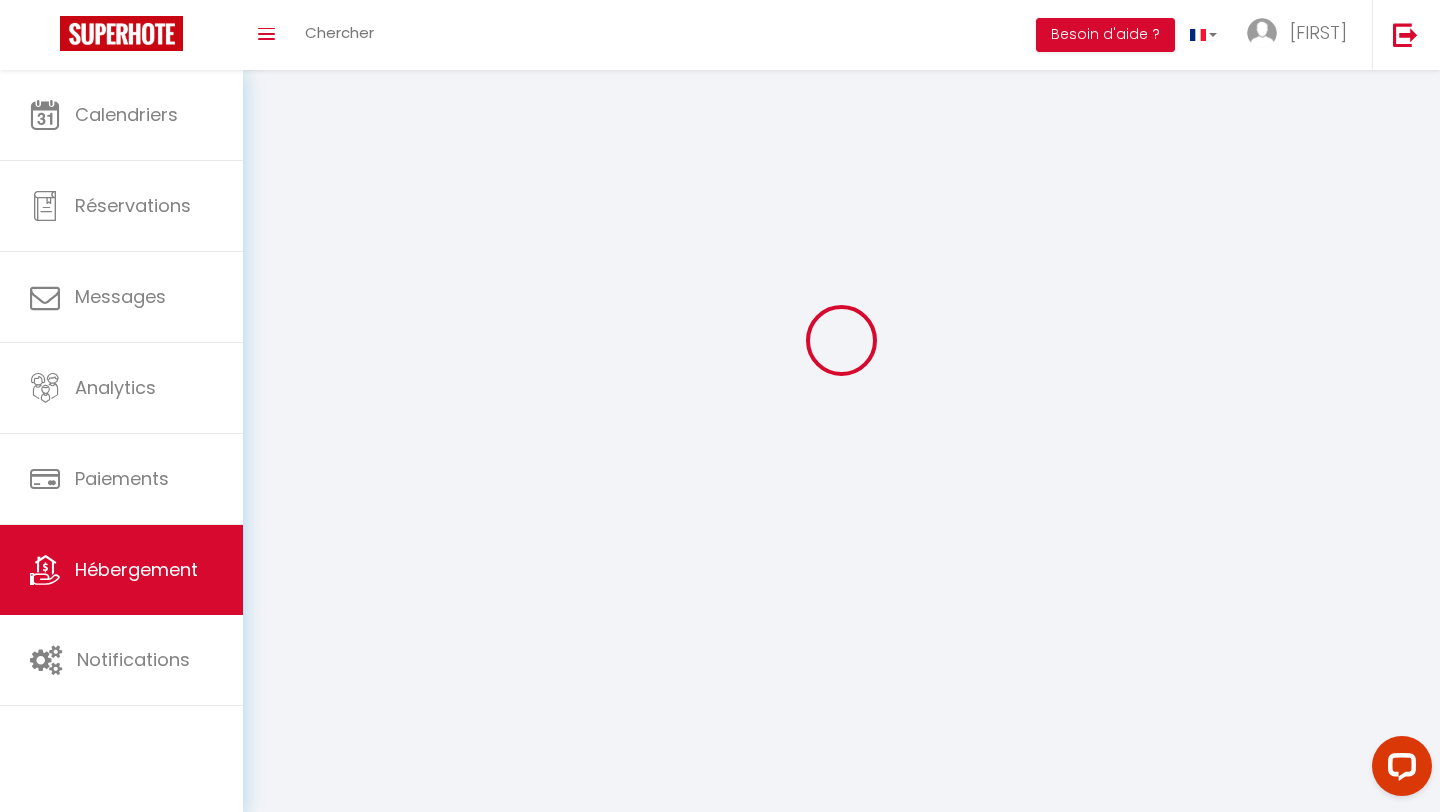 scroll, scrollTop: 0, scrollLeft: 0, axis: both 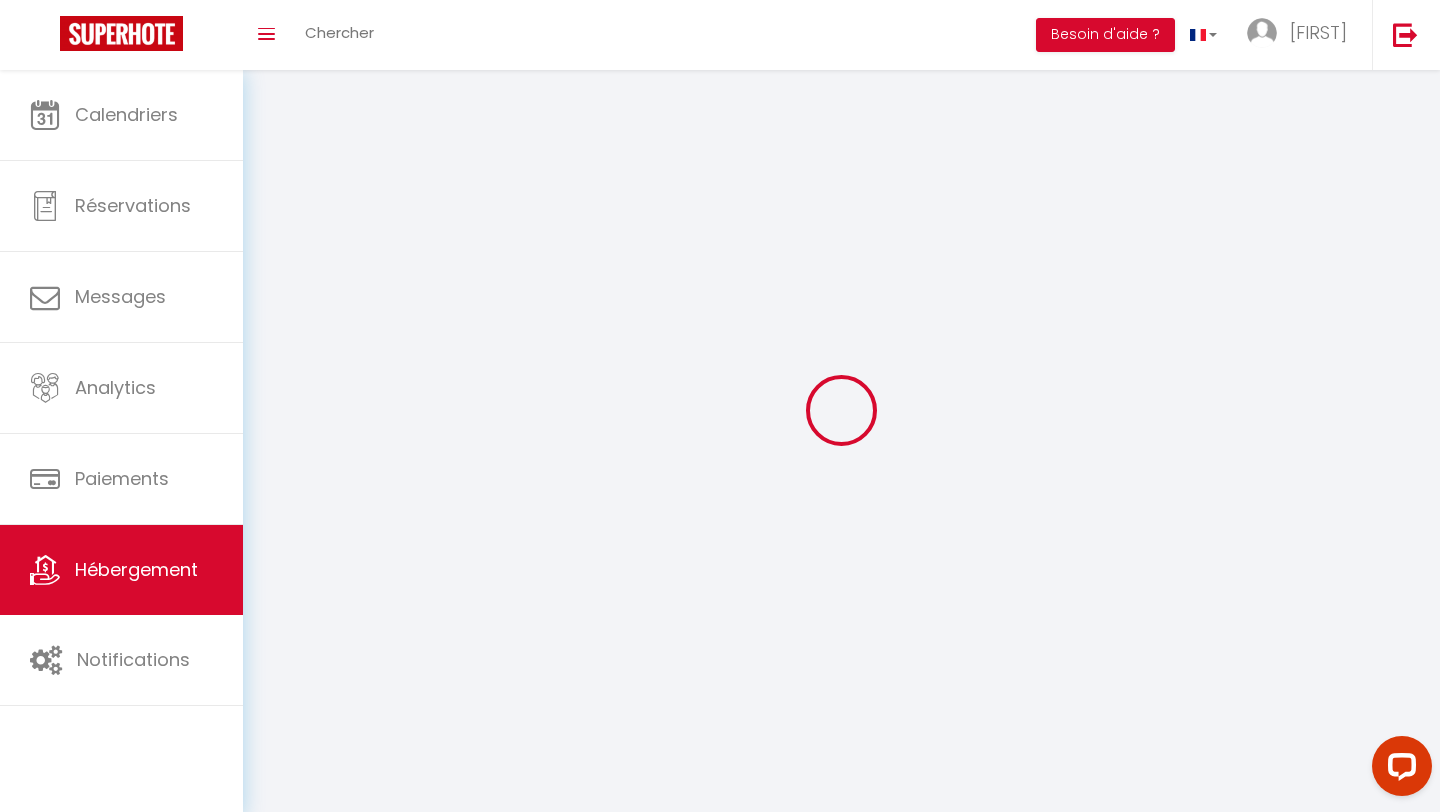 select 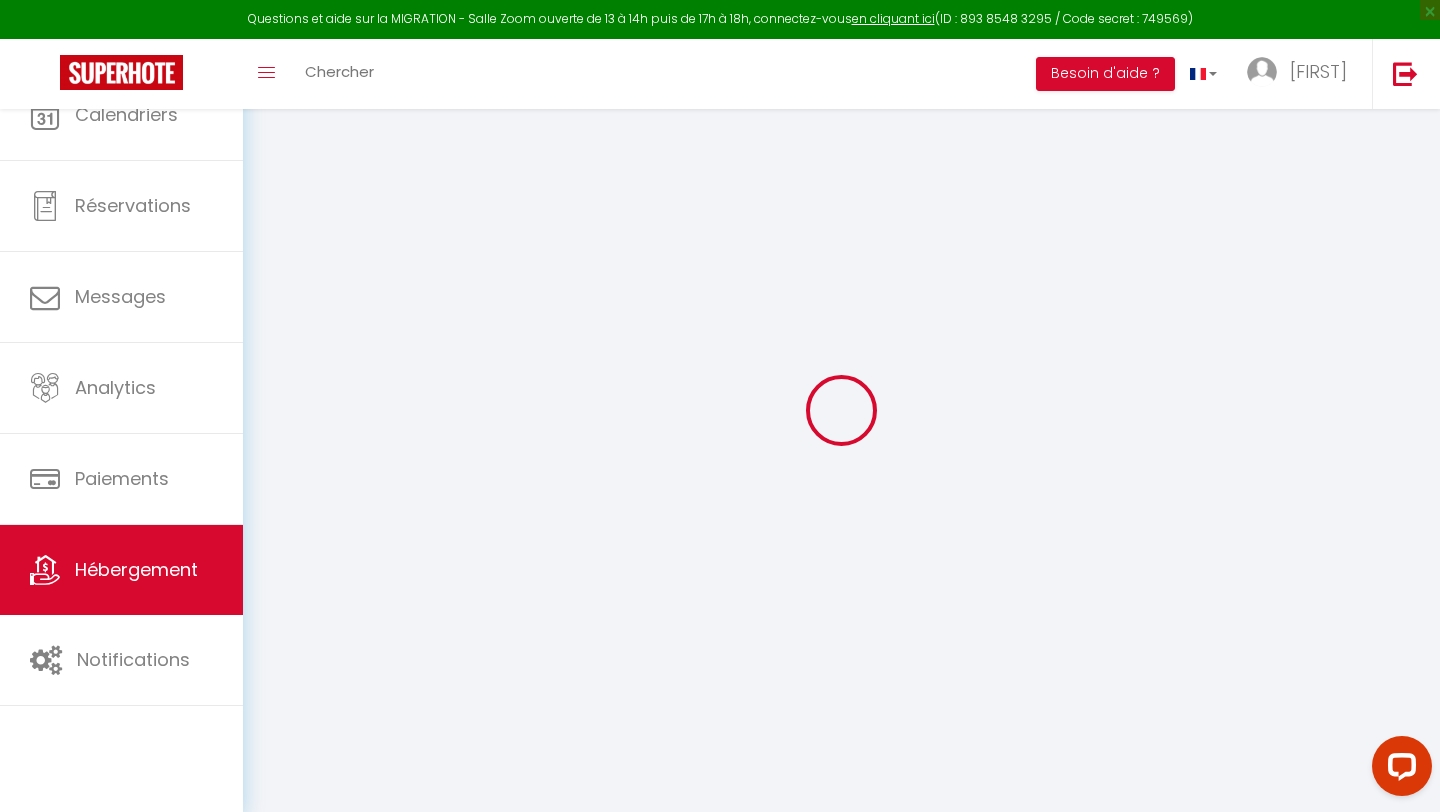 select 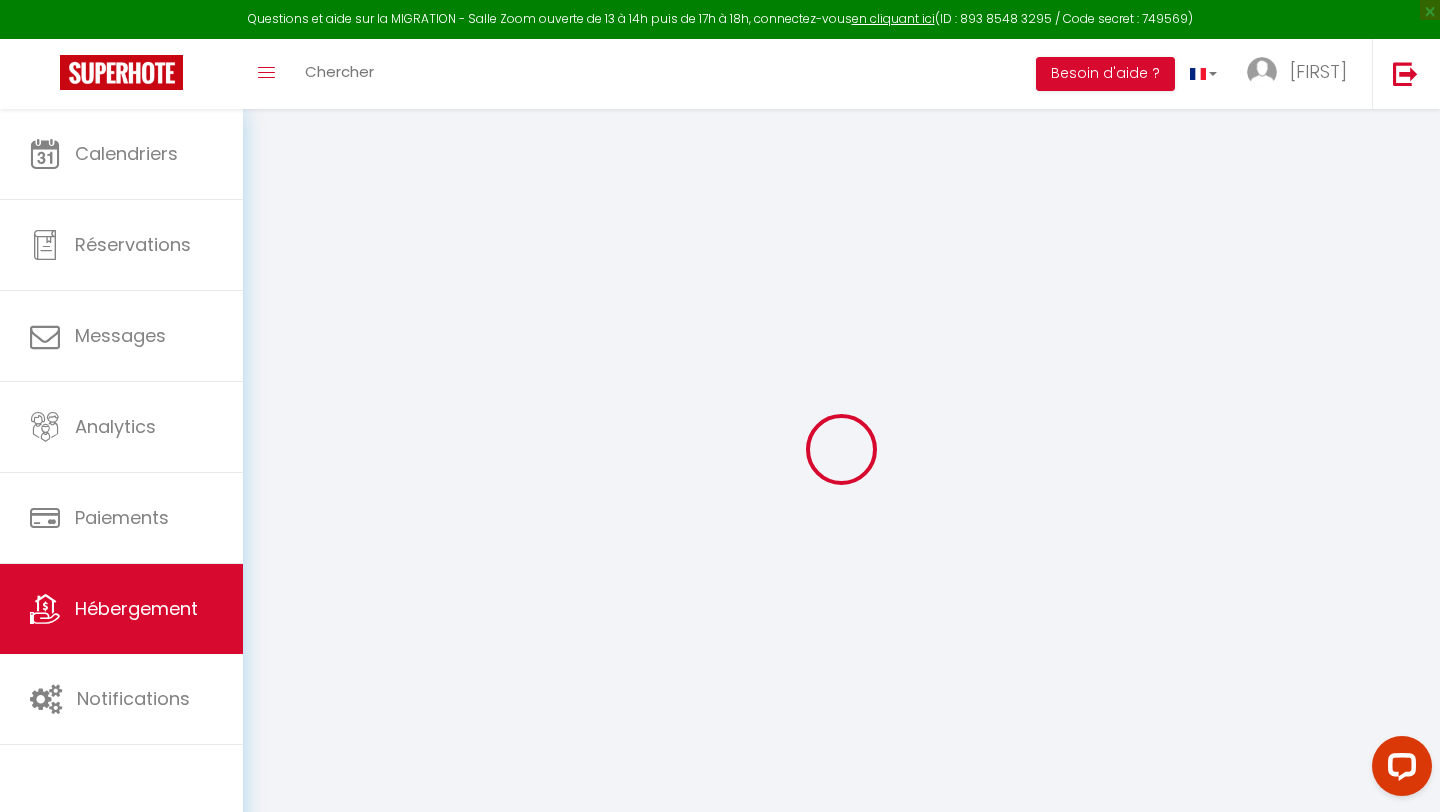 select 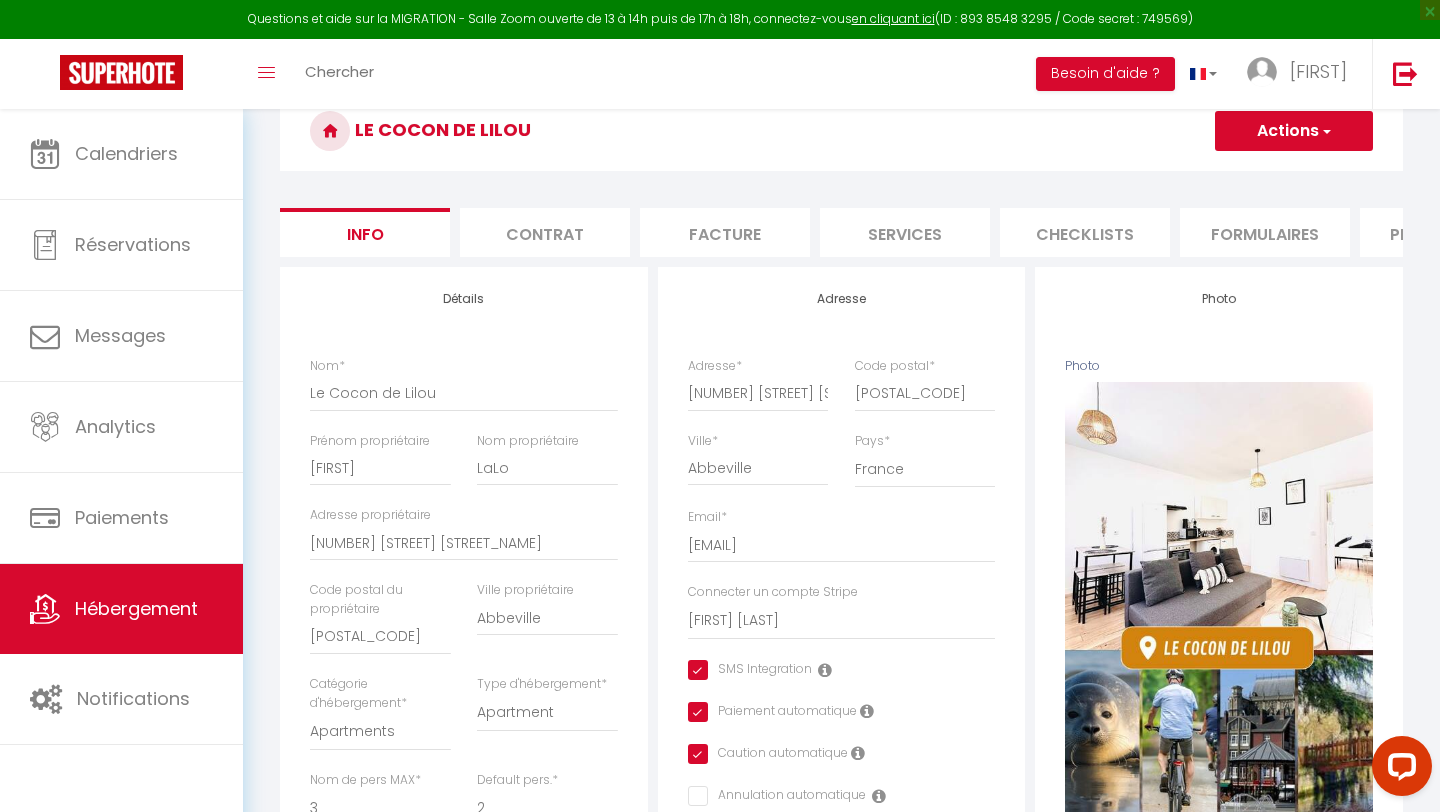 scroll, scrollTop: 95, scrollLeft: 0, axis: vertical 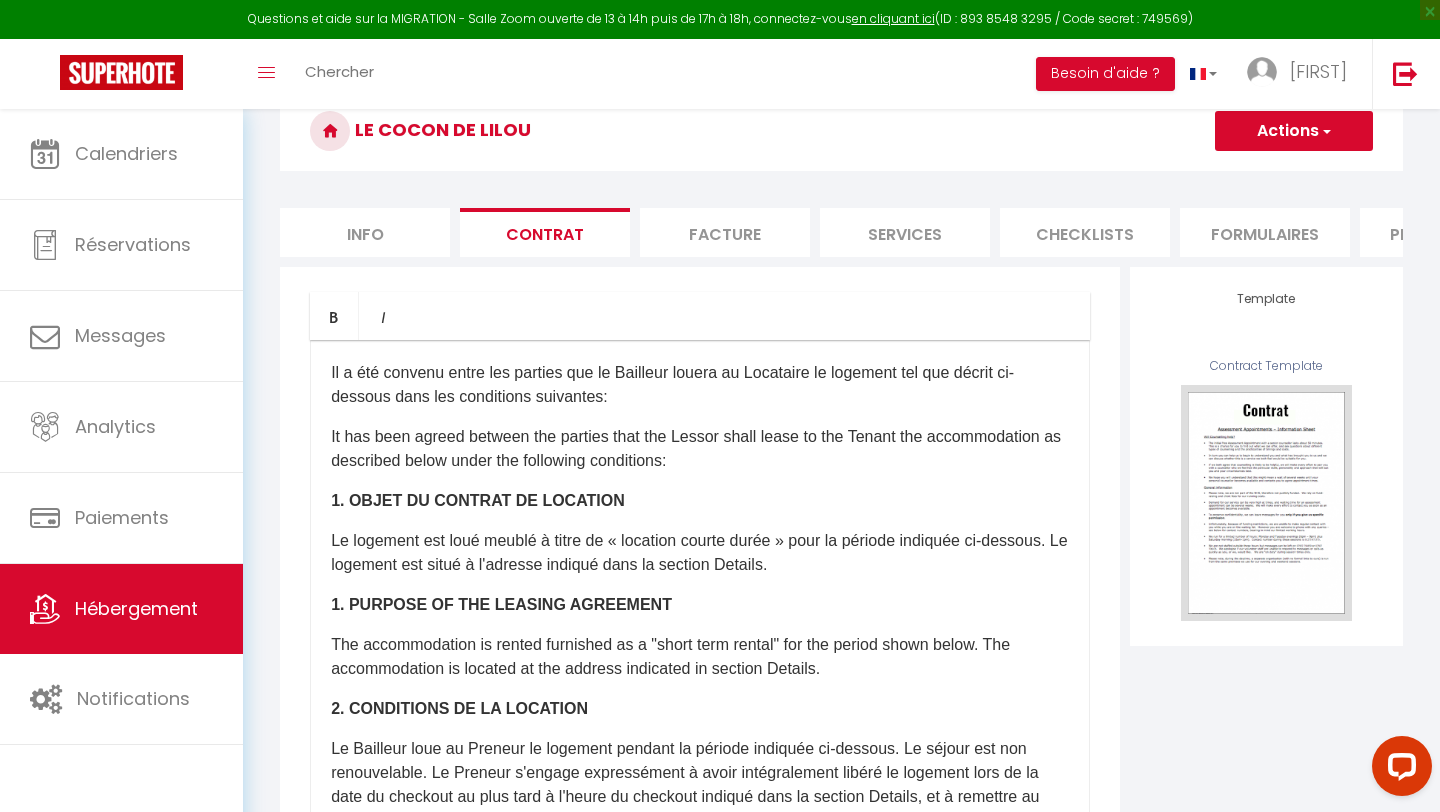 click on "Facture" at bounding box center (725, 232) 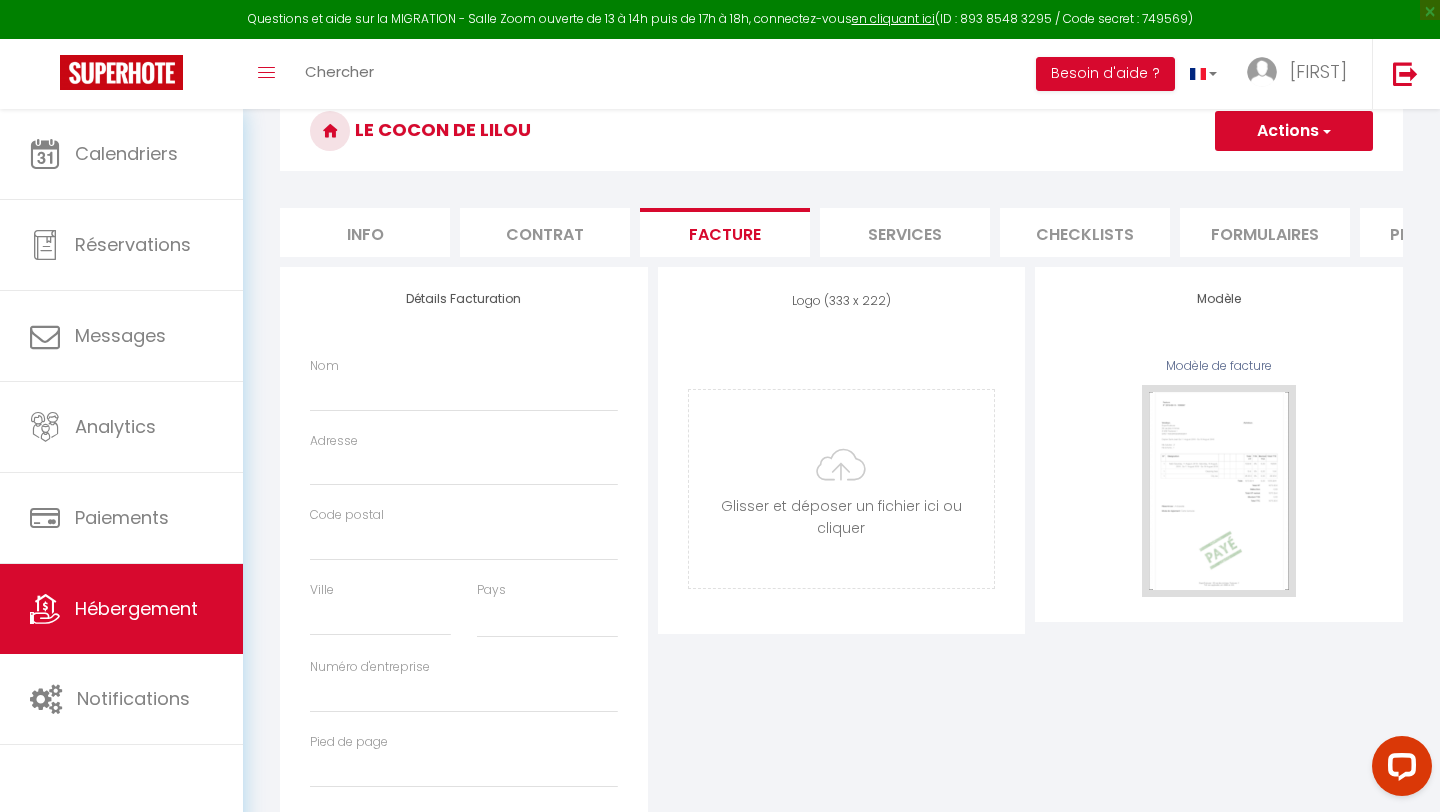 select 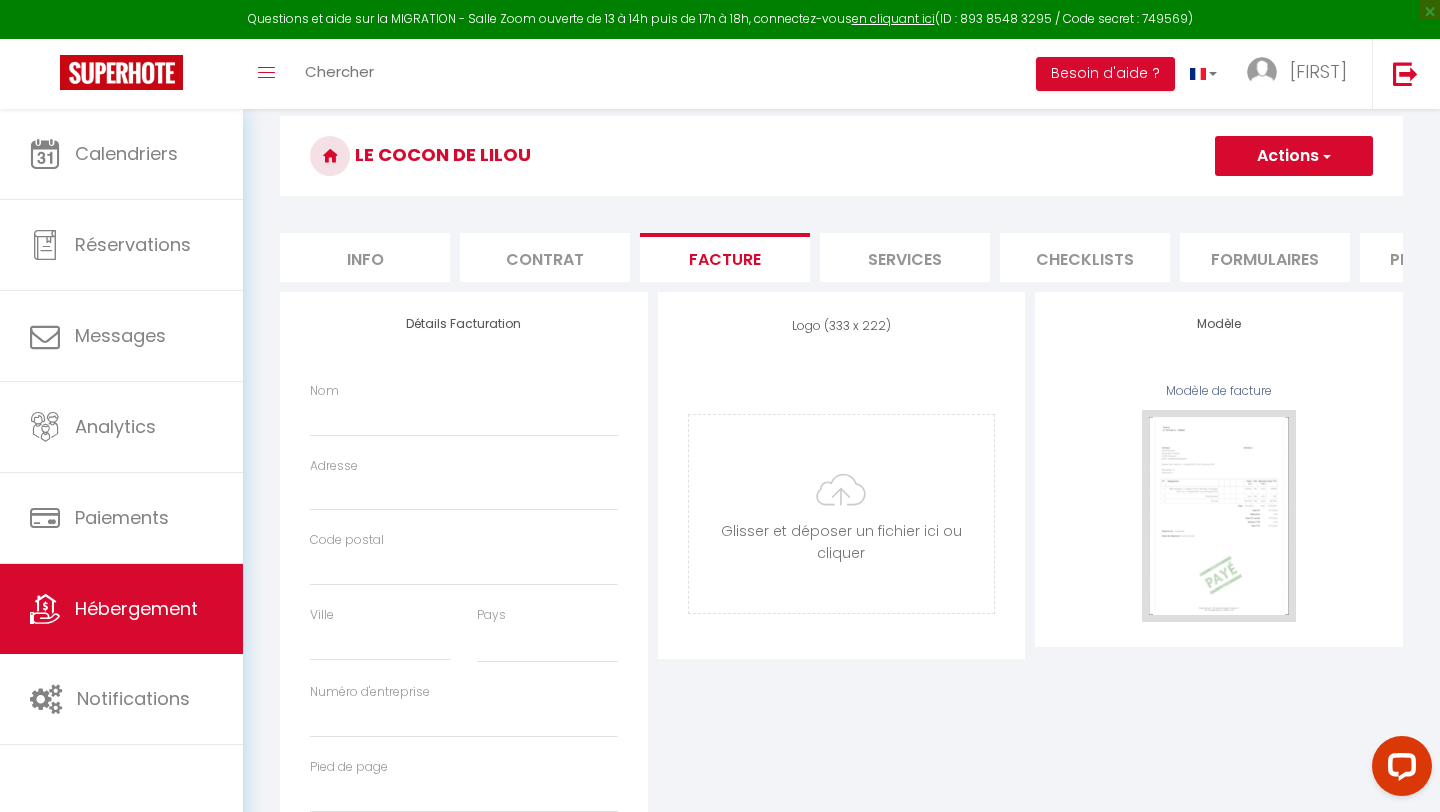 scroll, scrollTop: 47, scrollLeft: 0, axis: vertical 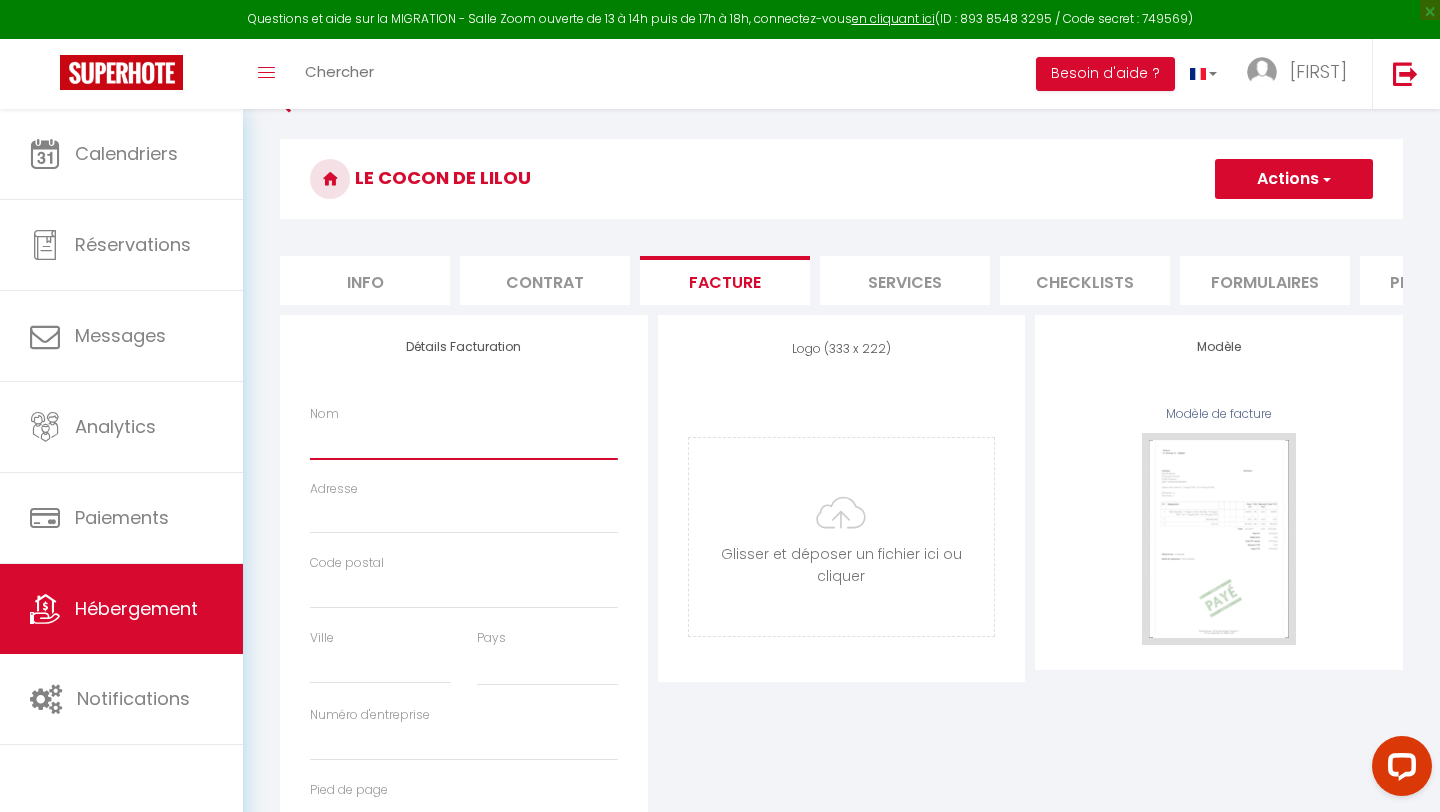 click on "Nom" at bounding box center [464, 441] 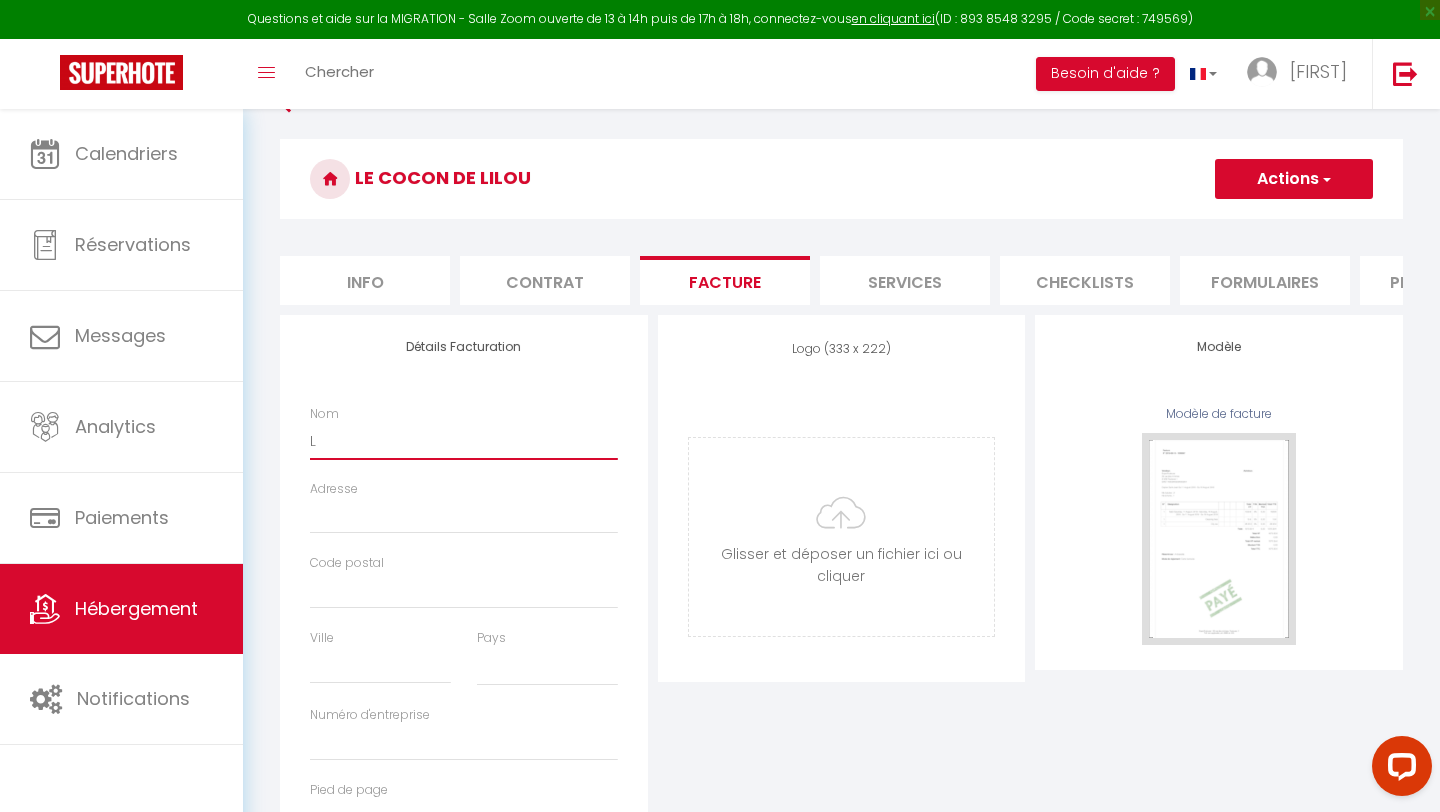 select 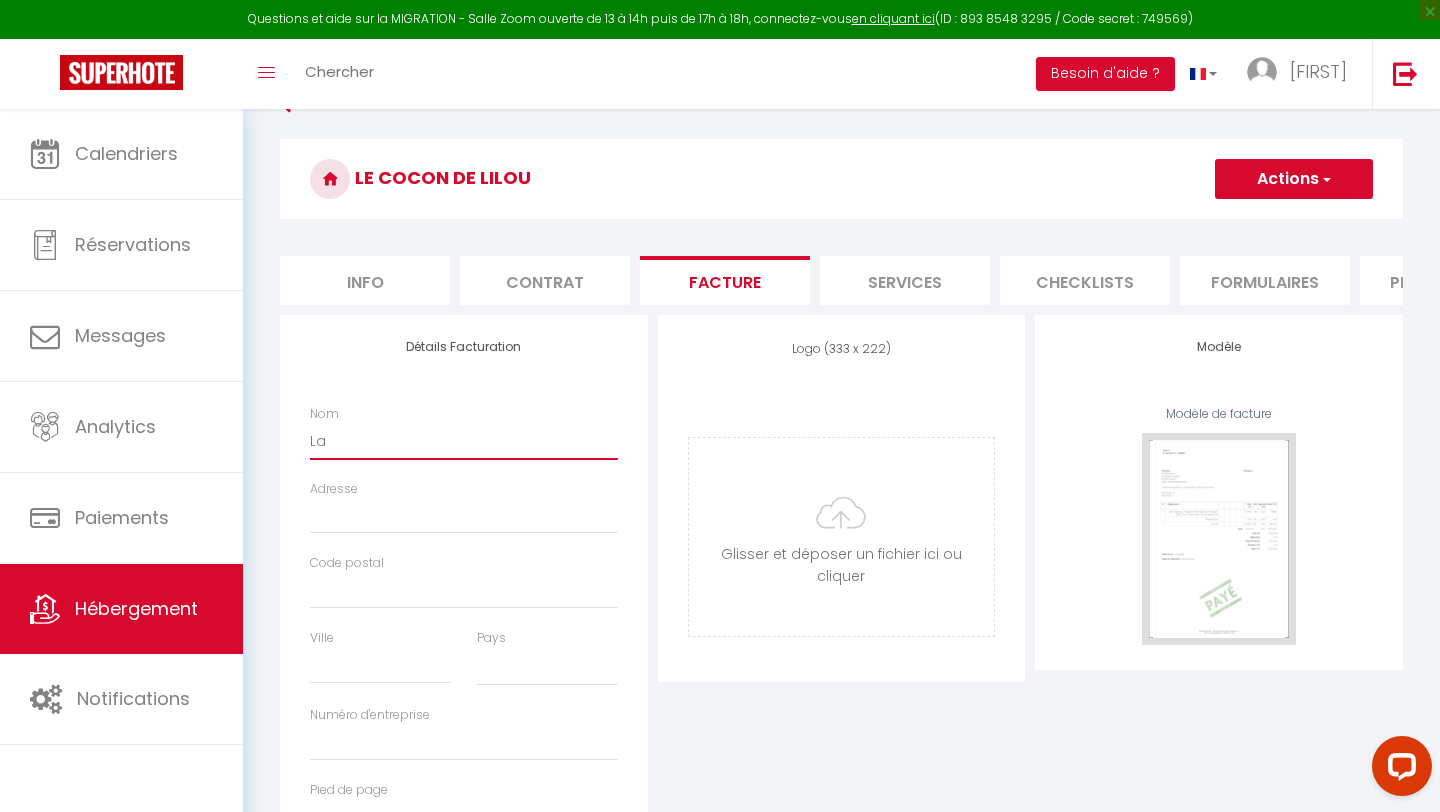 select 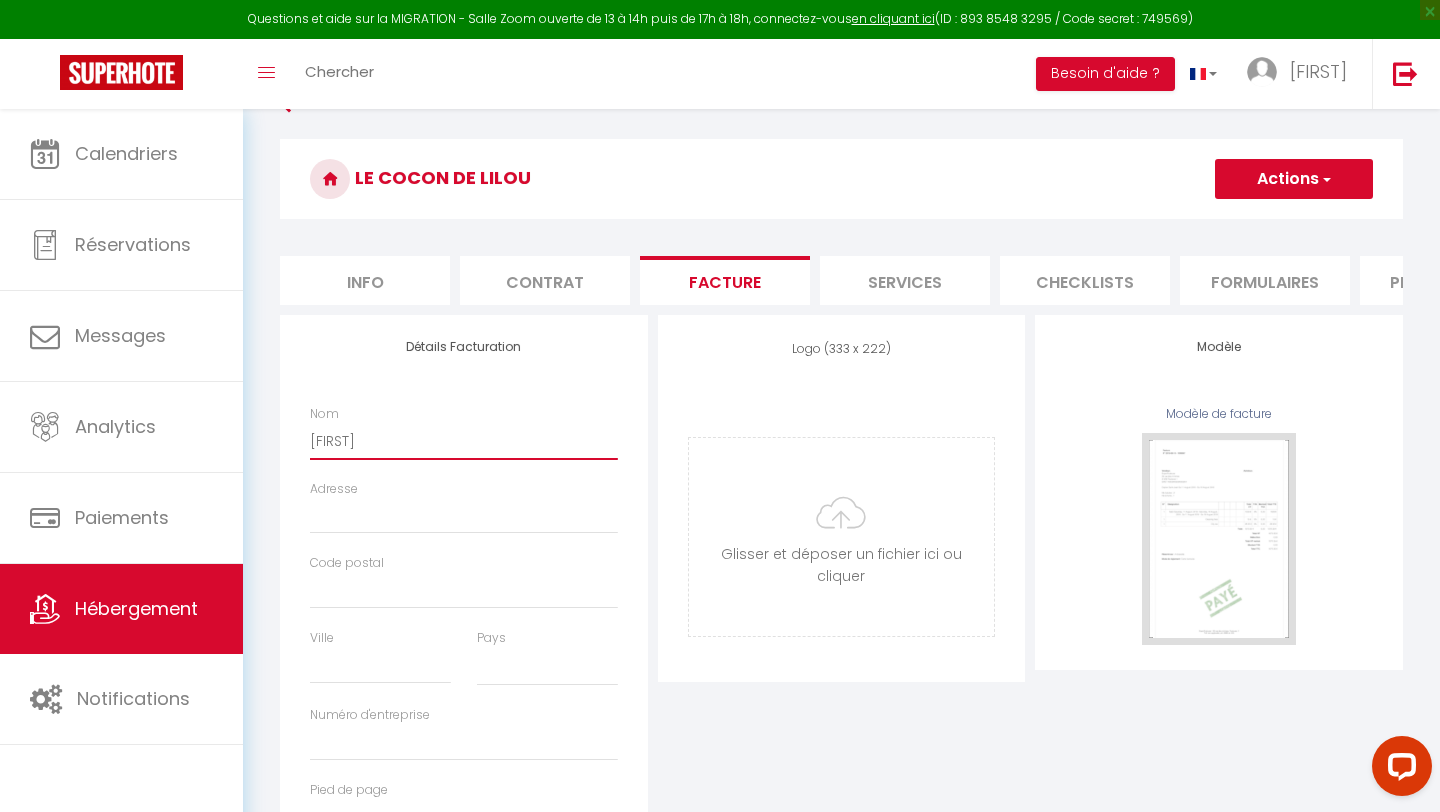 select 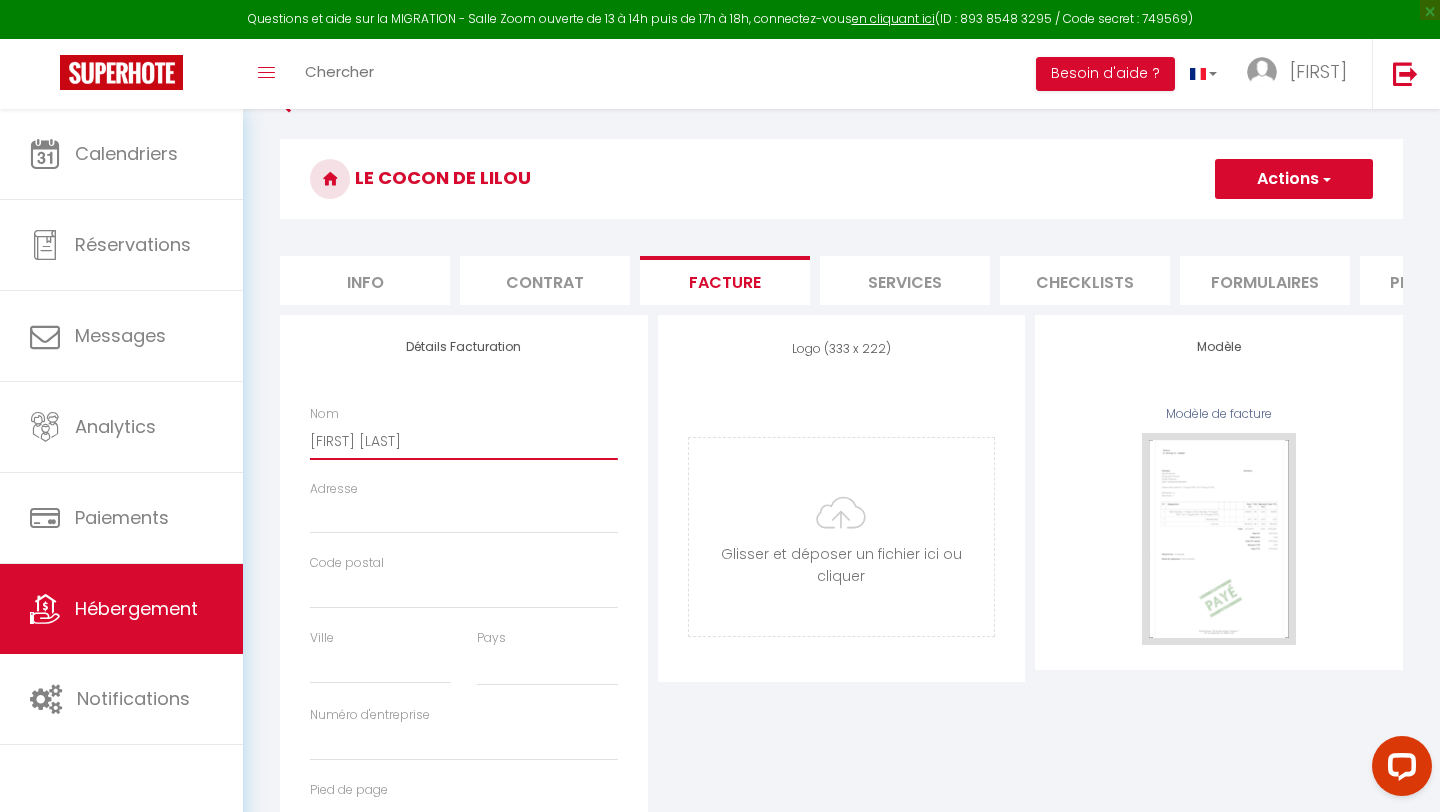 select 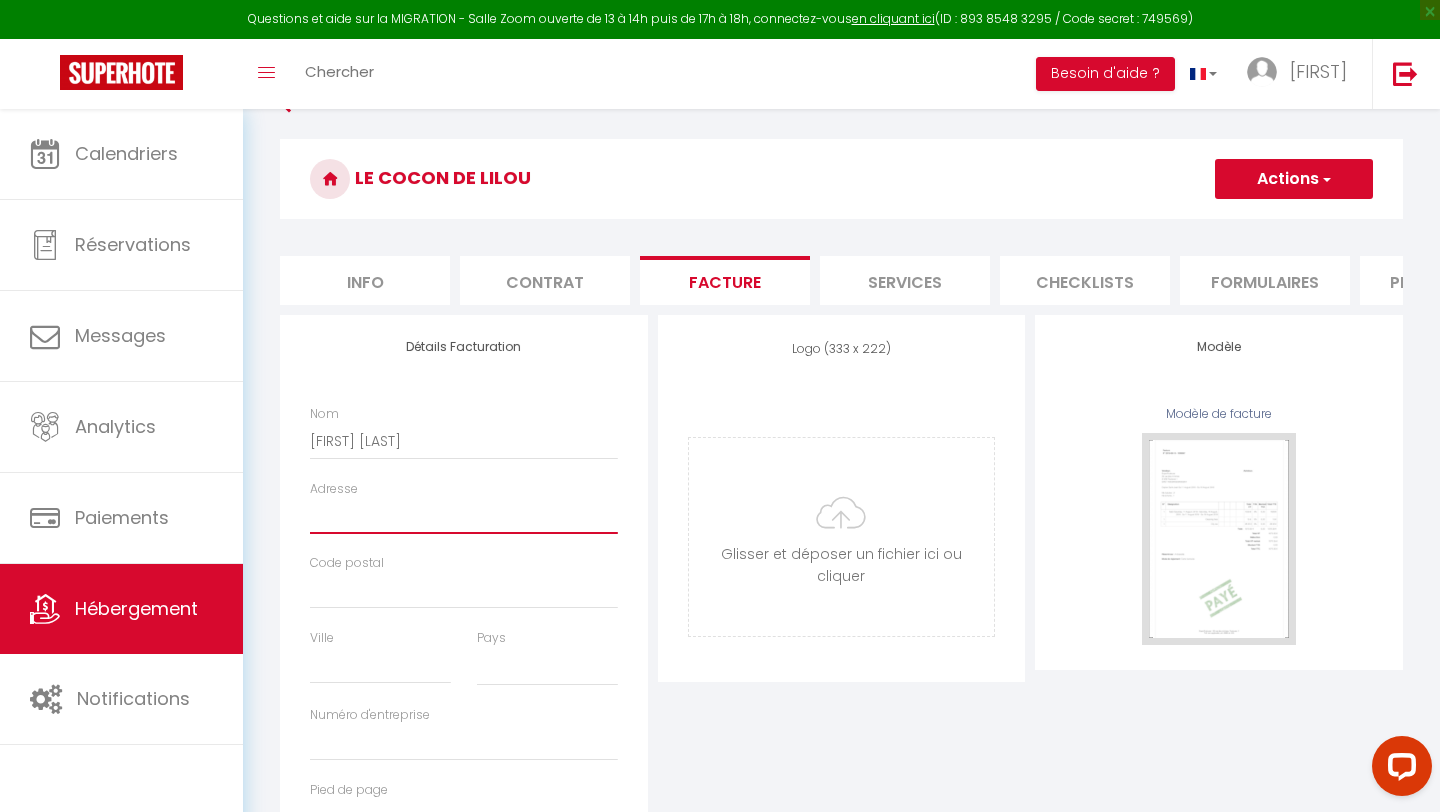 click on "Adresse" at bounding box center (464, 516) 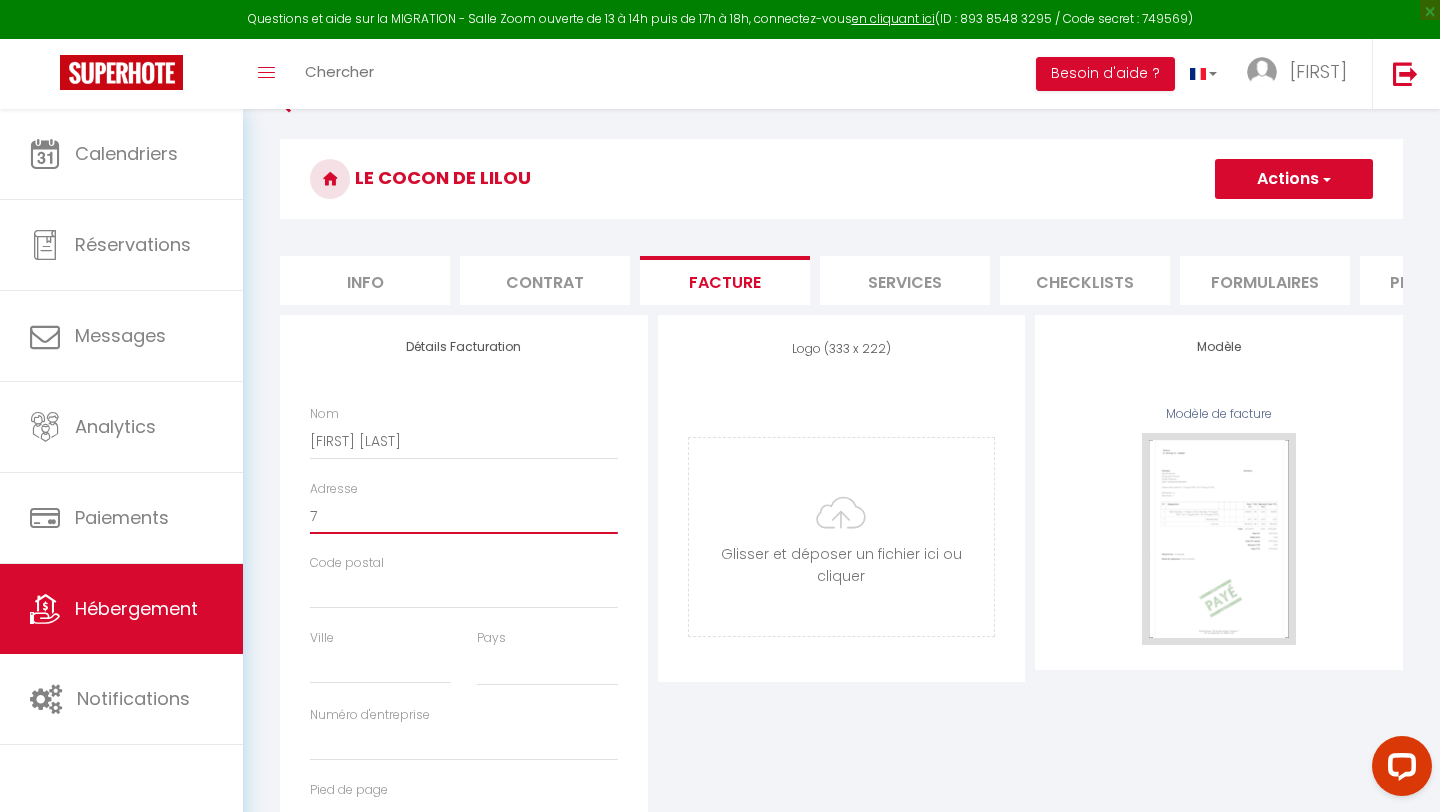 select 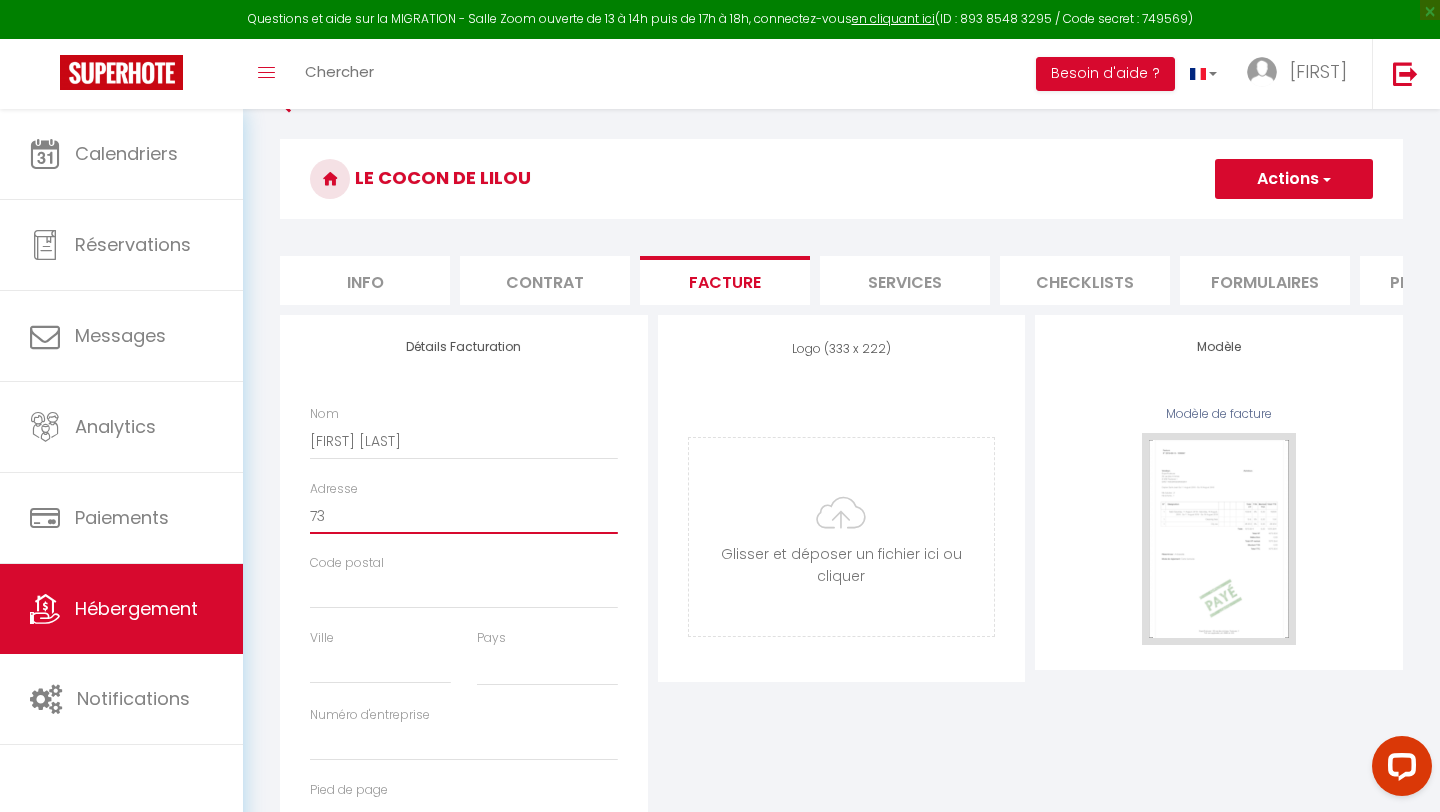 select 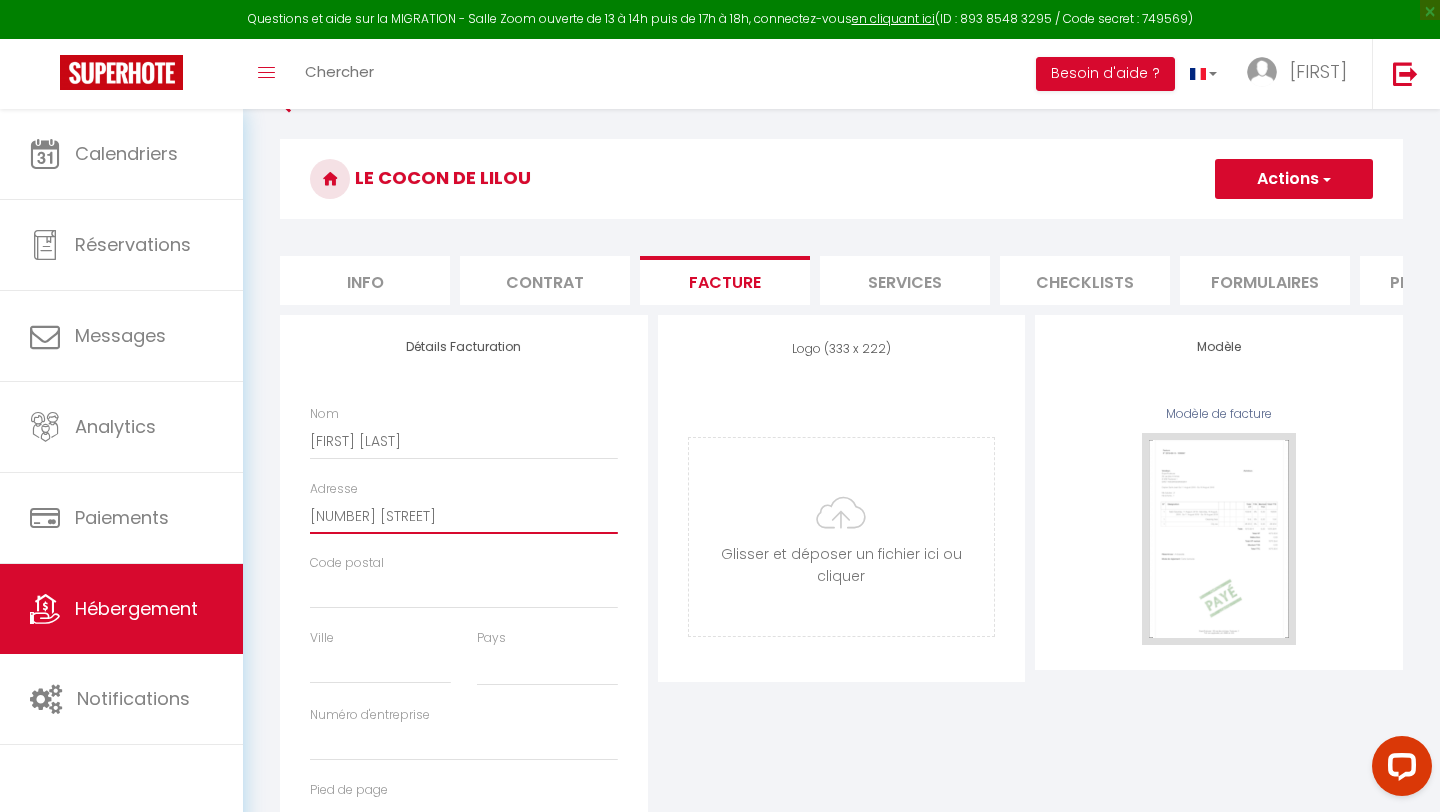 select 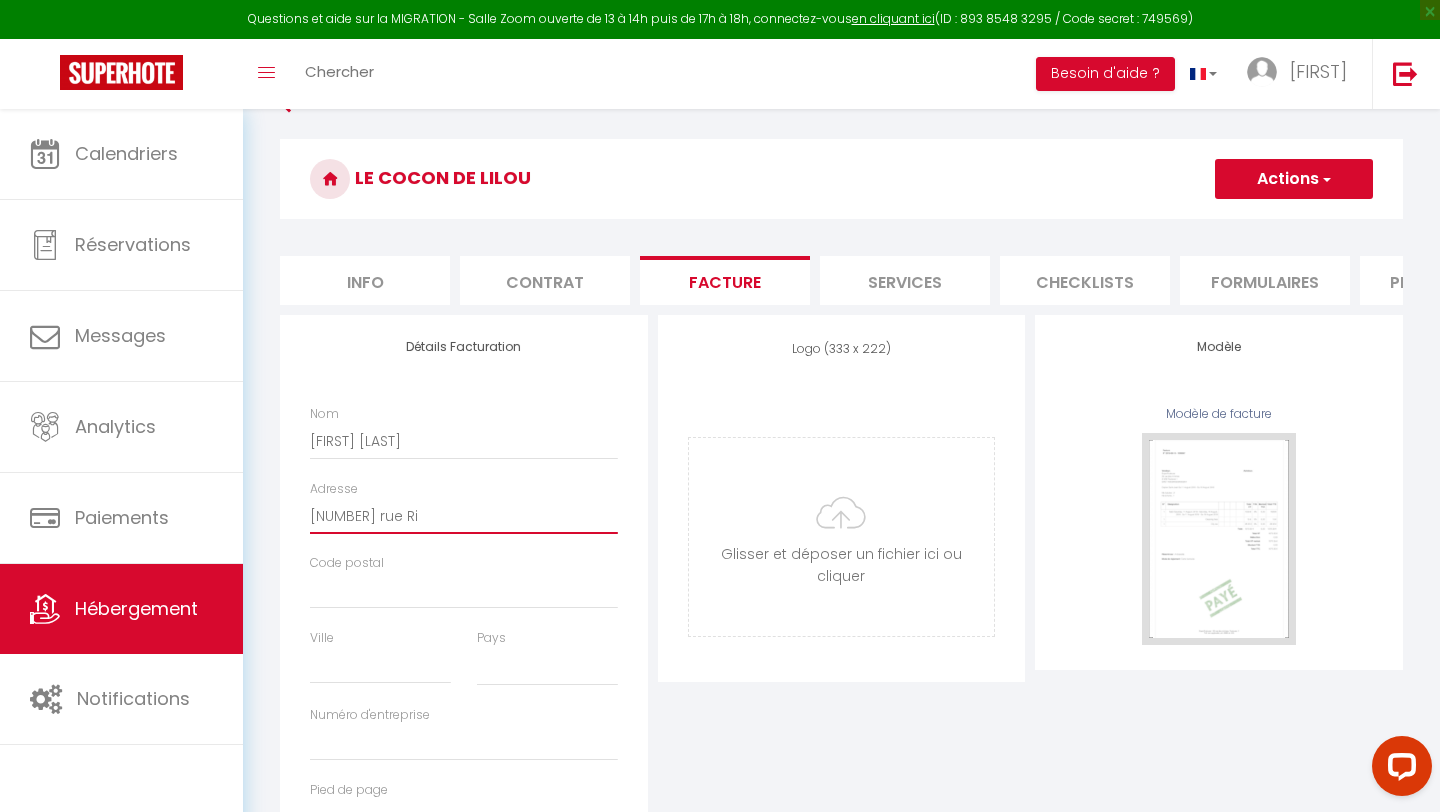 select 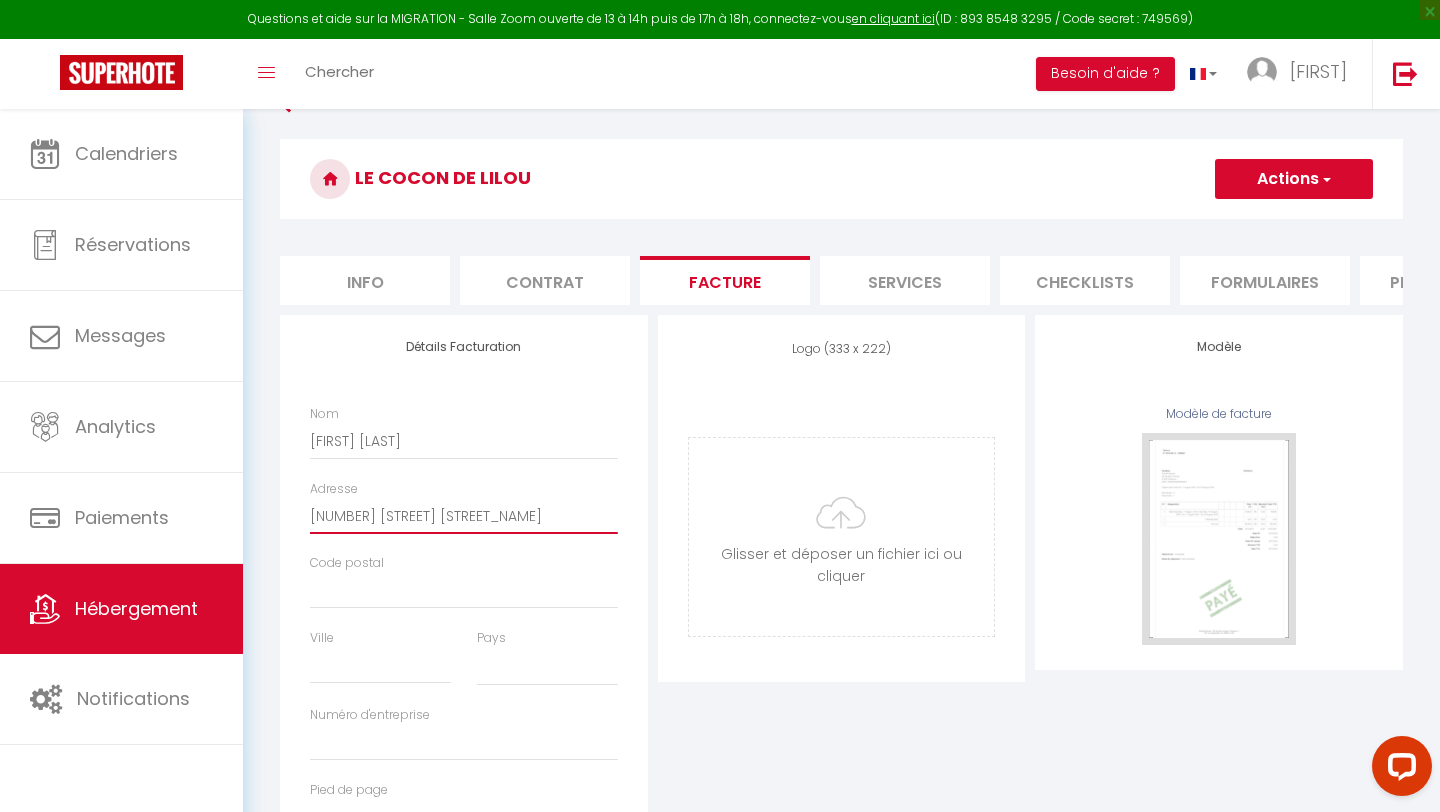 select 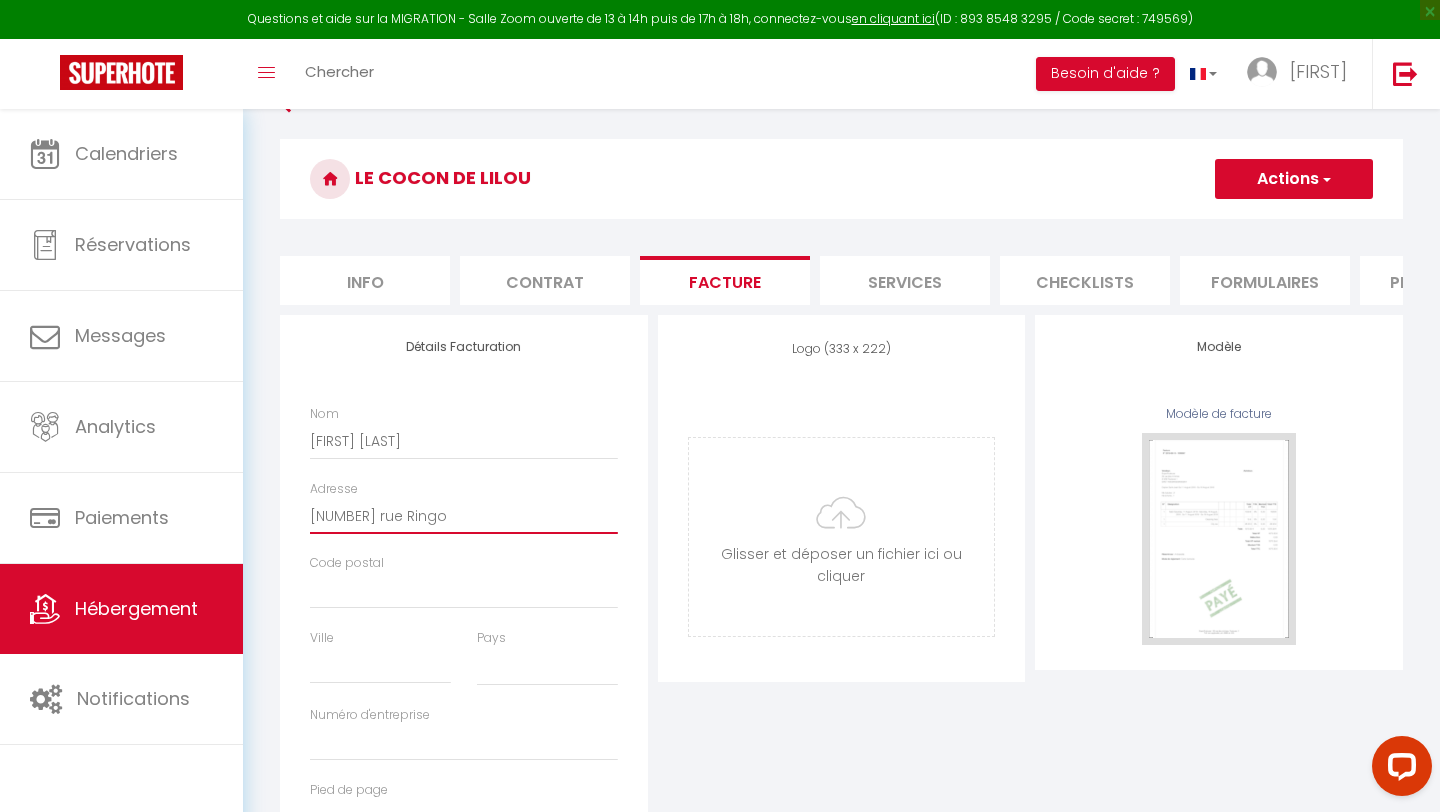 select 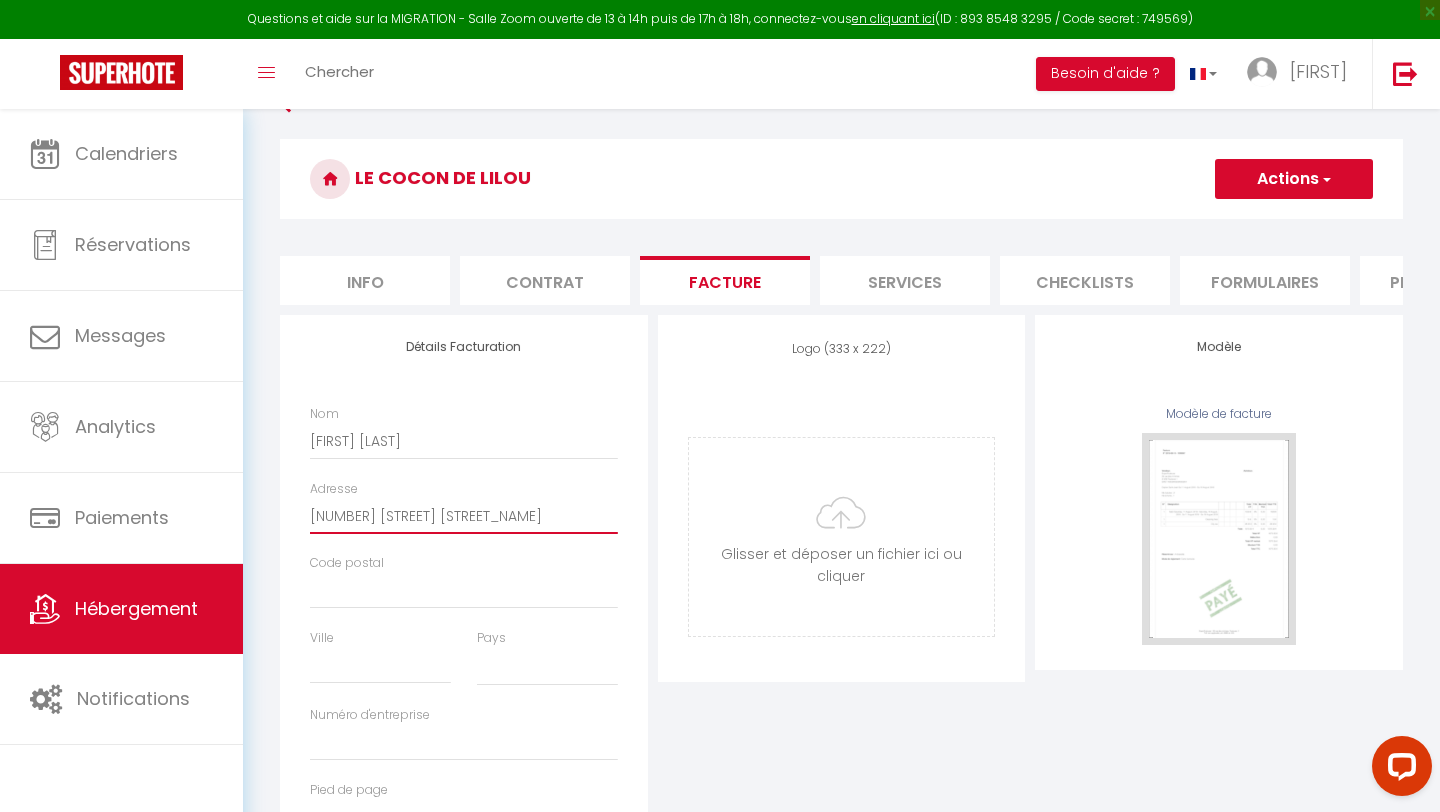 select 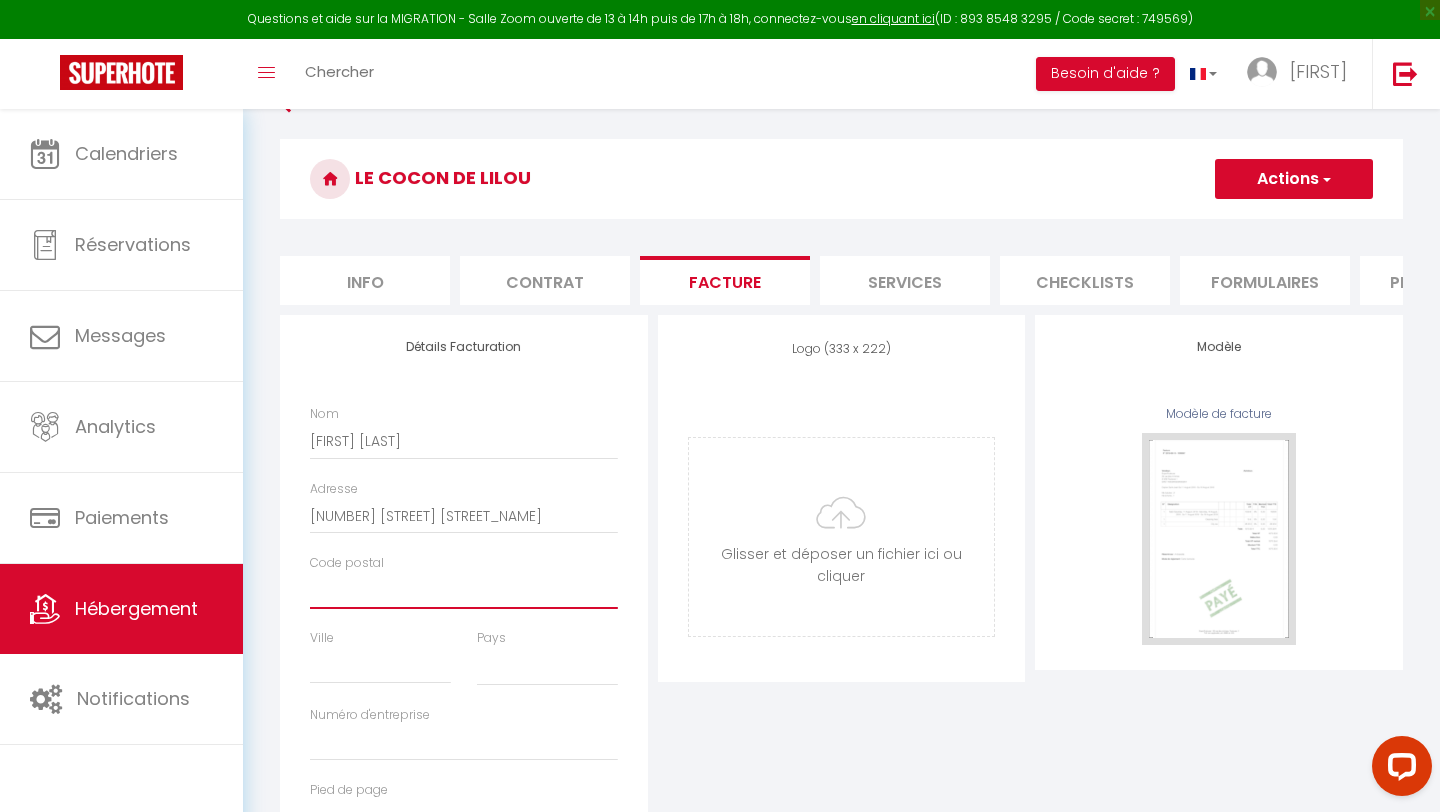 click on "Code postal" at bounding box center [464, 591] 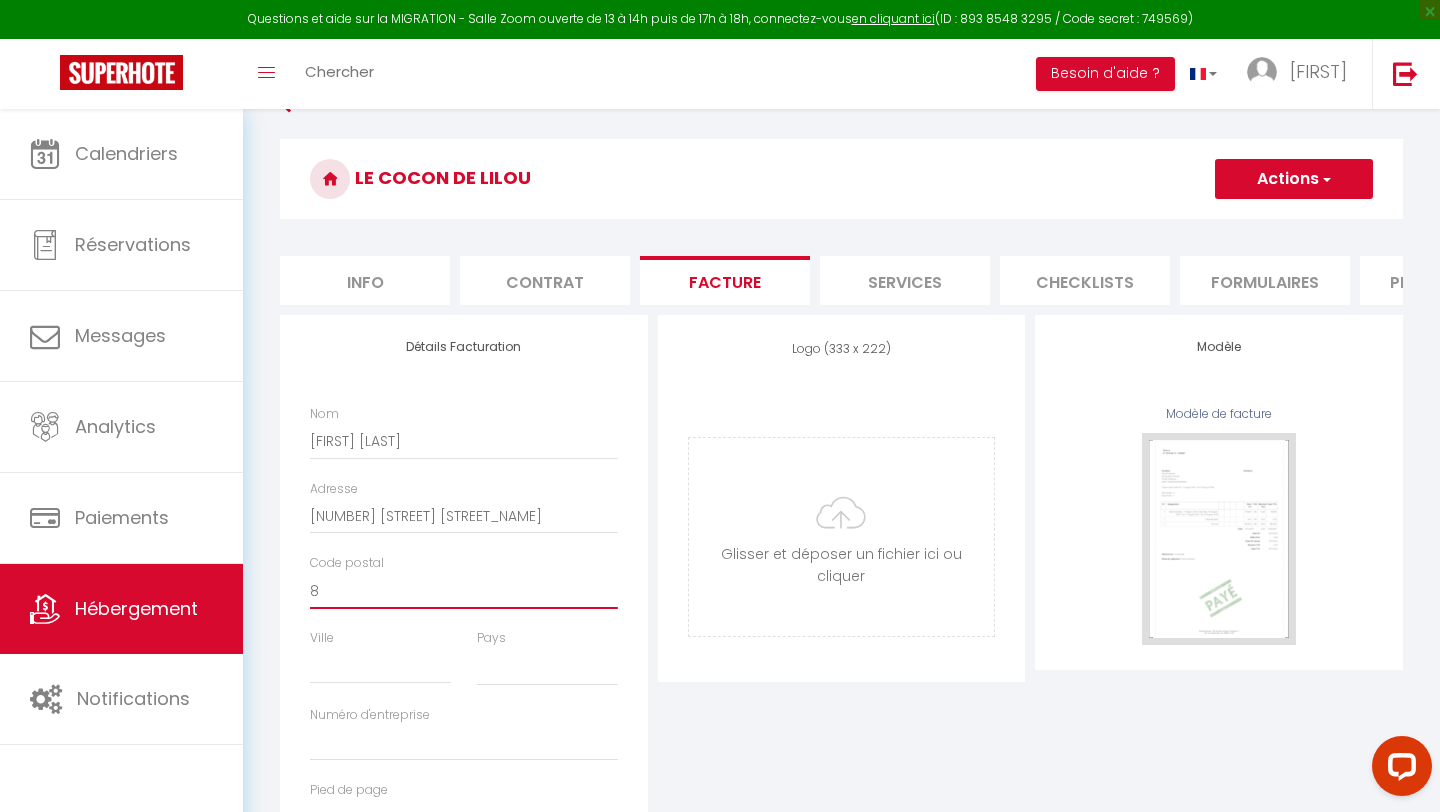 select 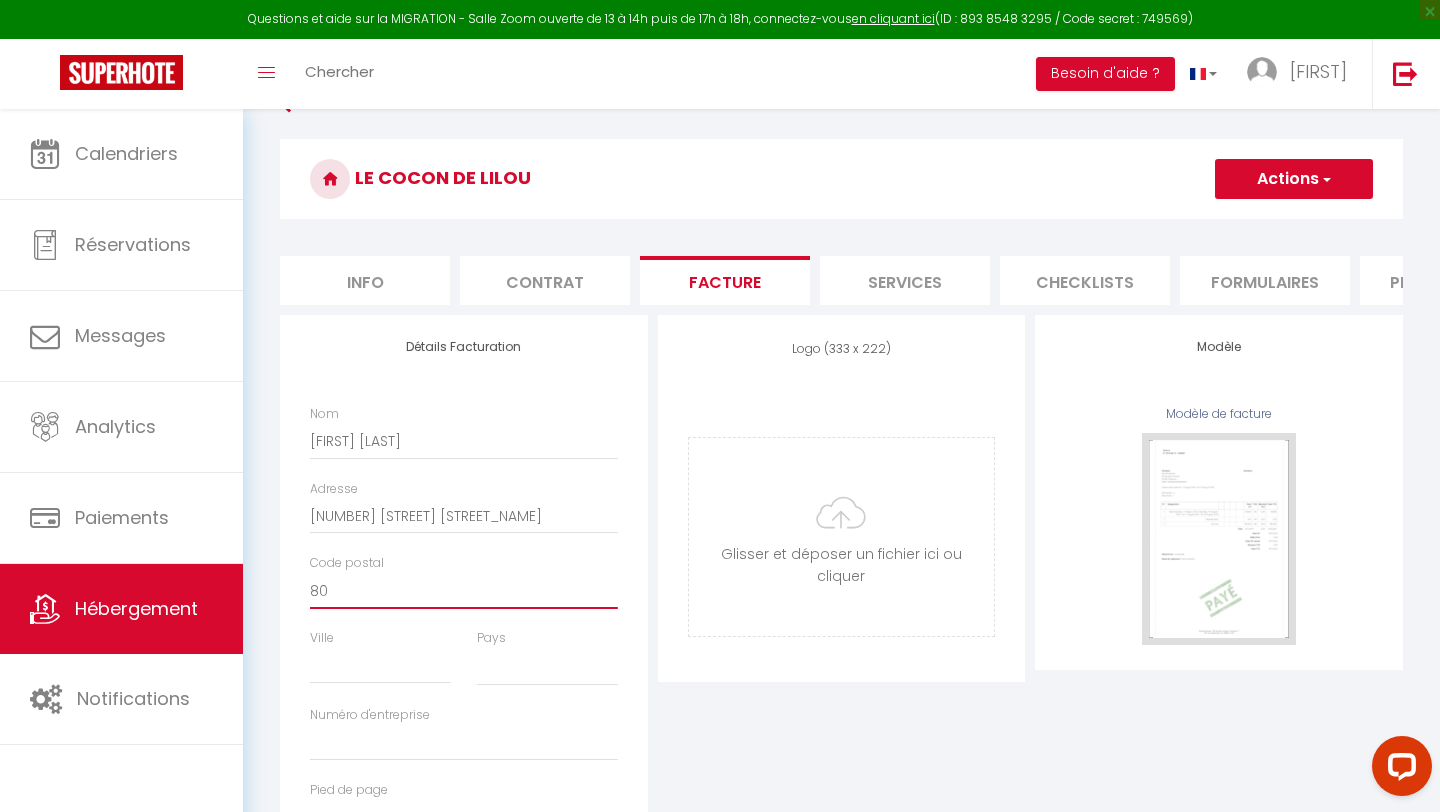 select 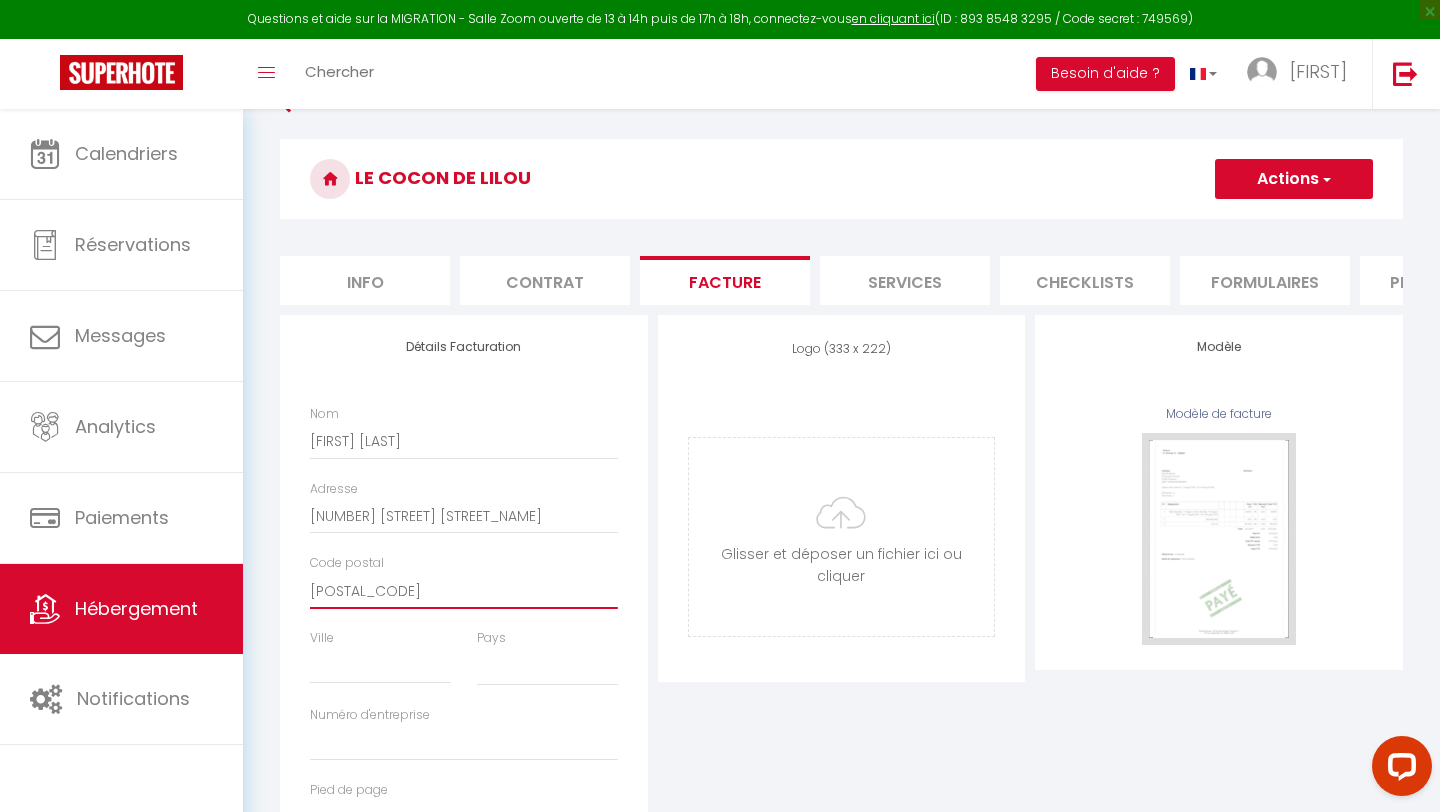 select 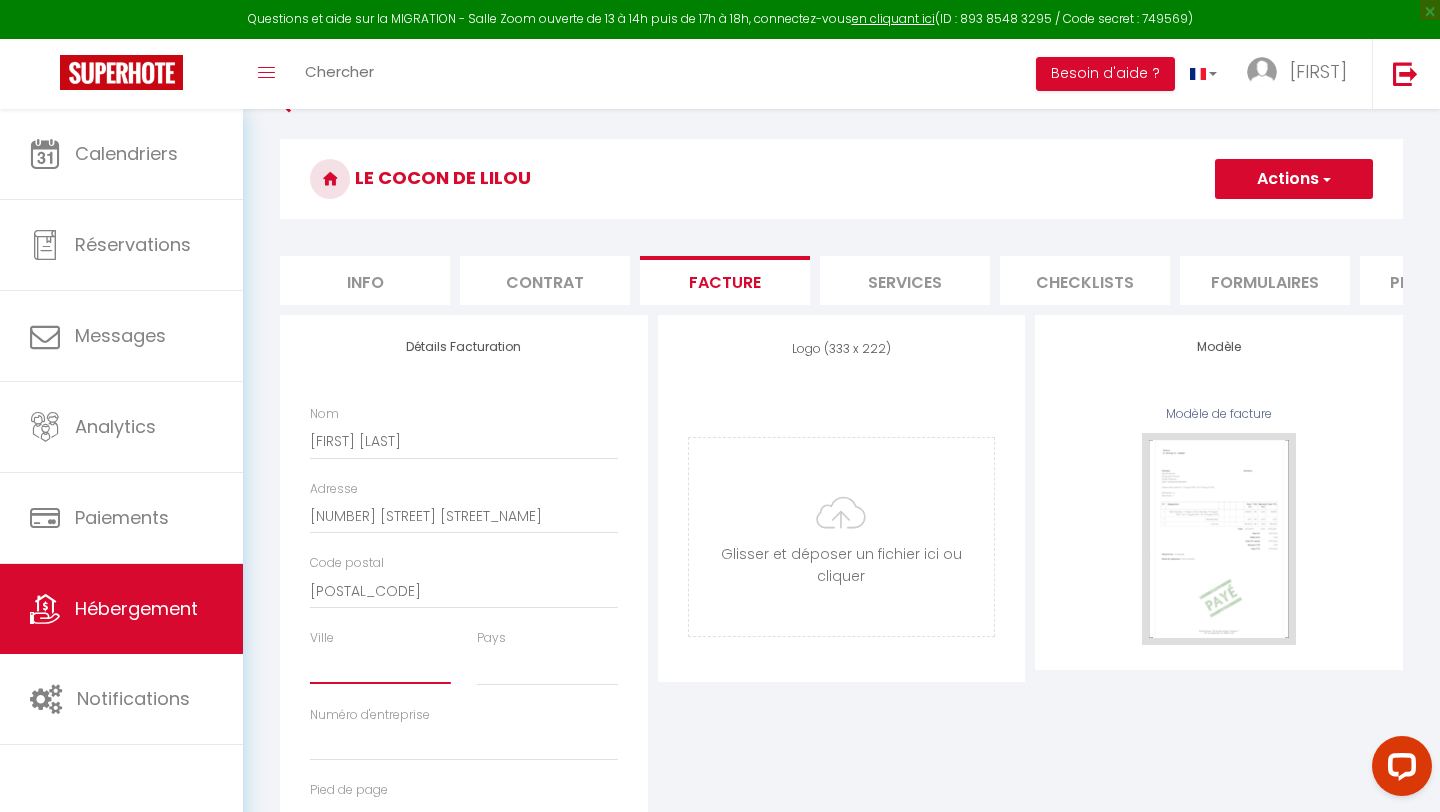 click on "Ville" at bounding box center [380, 666] 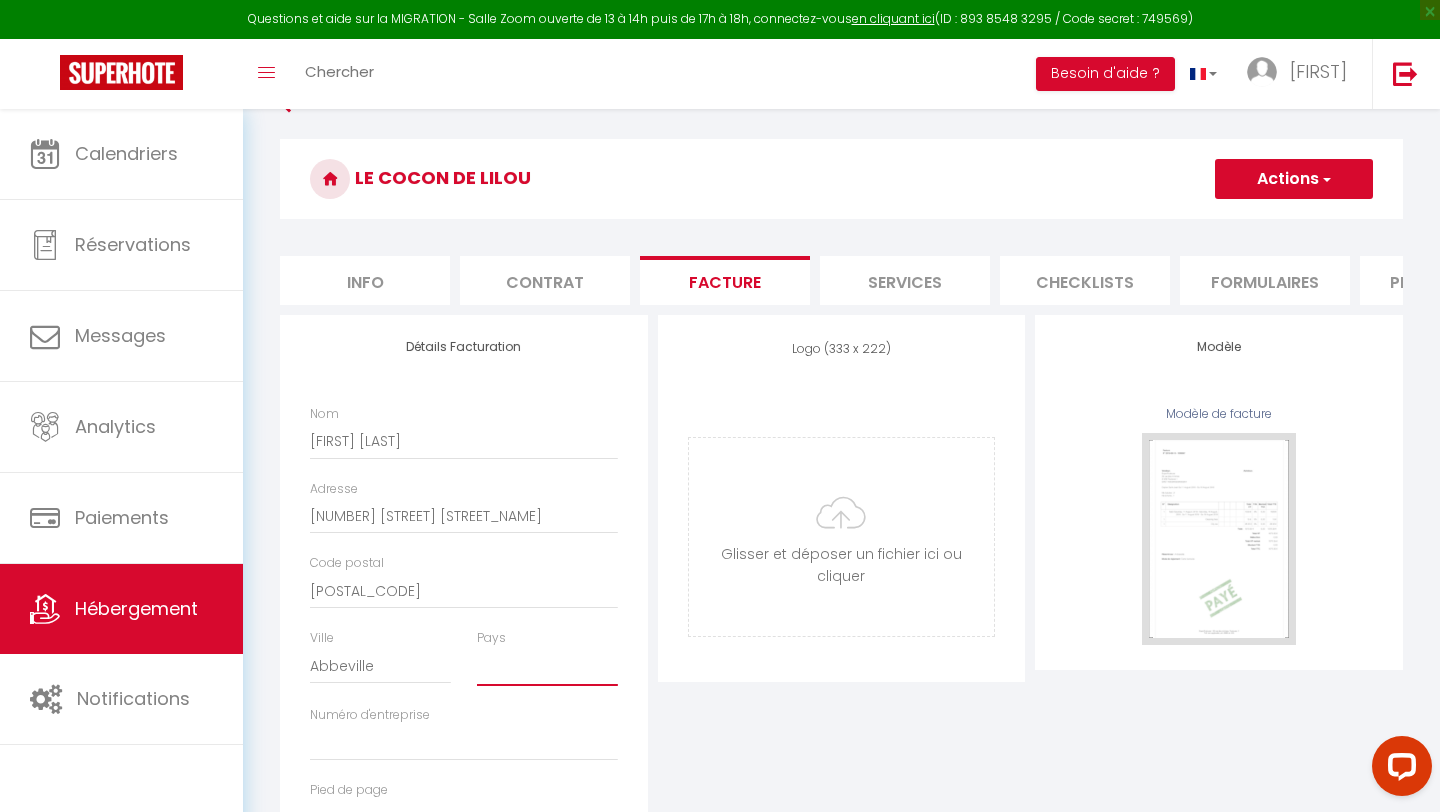 click on "France
Portugal
Afghanistan
Albania
Algeria
American Samoa
Andorra
Angola
Anguilla
Antarctica
Antigua and Barbuda
Argentina
Armenia" at bounding box center (547, 667) 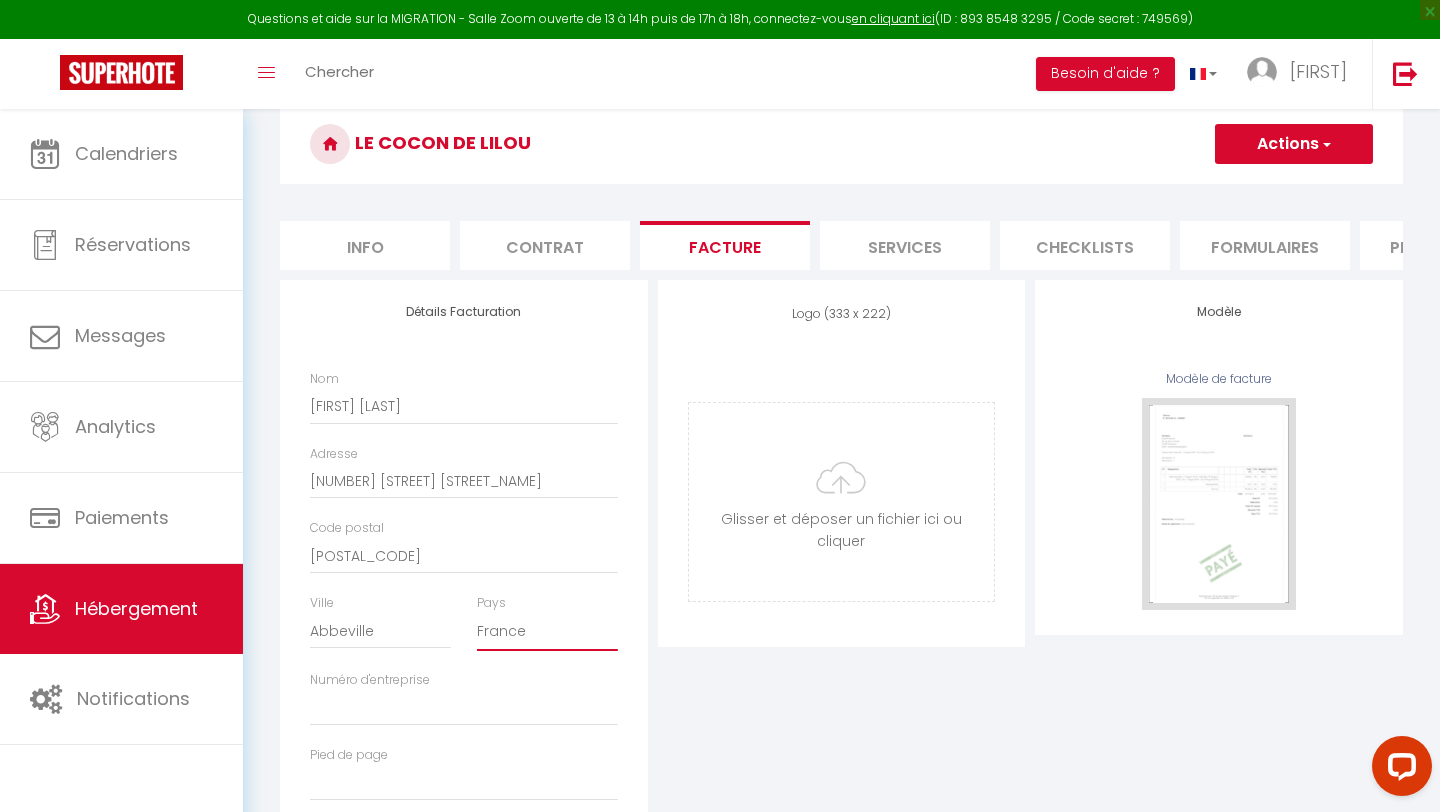 scroll, scrollTop: 55, scrollLeft: 0, axis: vertical 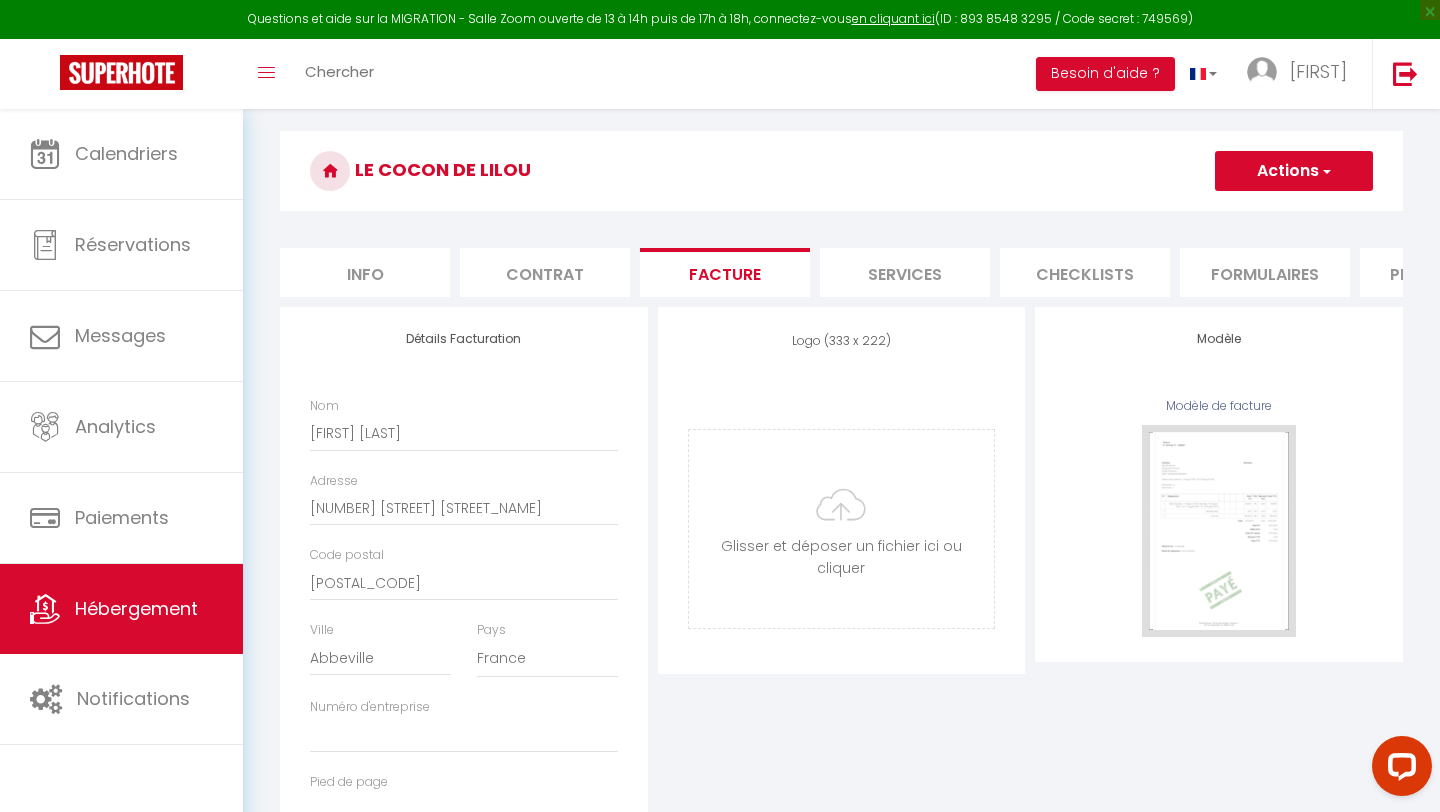 click on "Info" at bounding box center (365, 272) 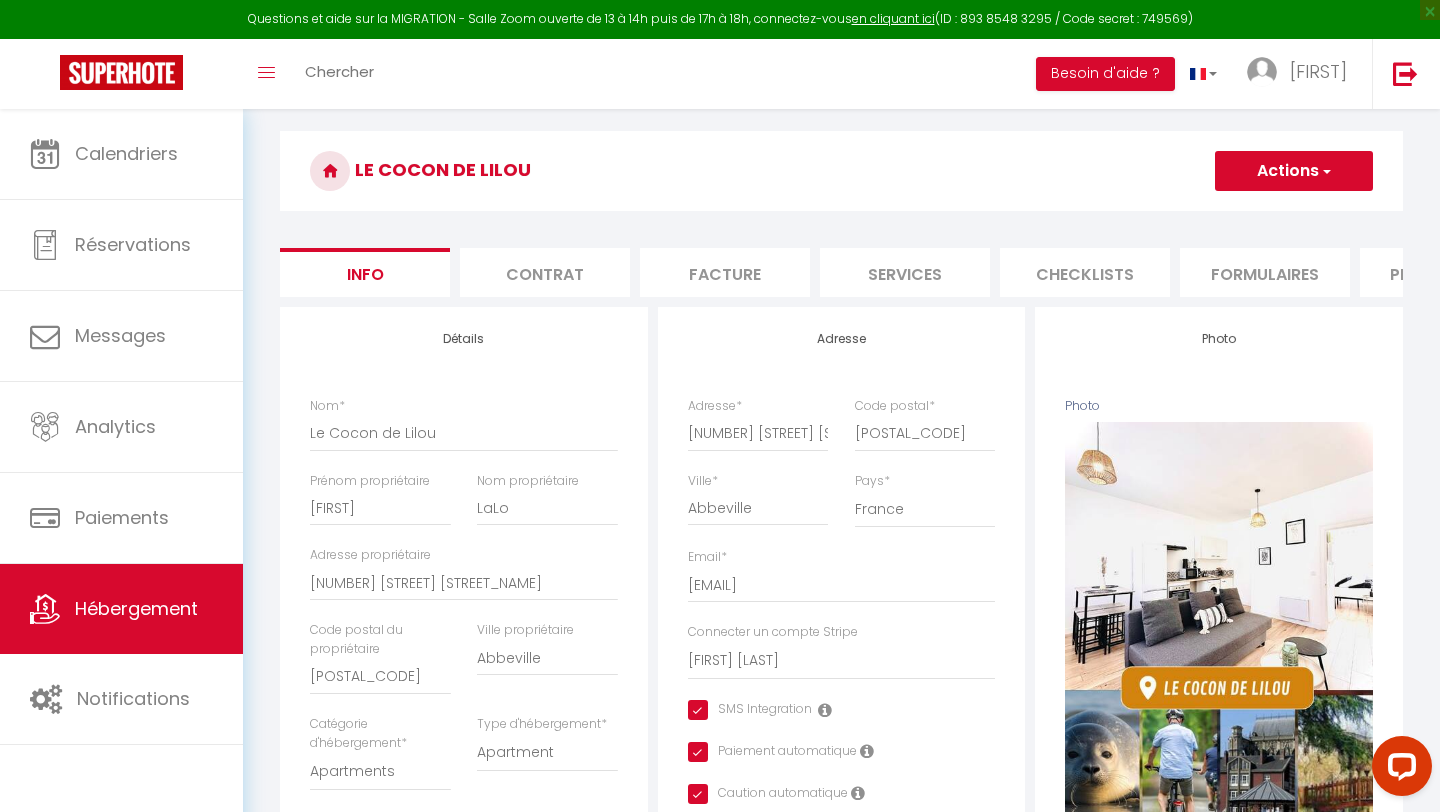click on "Actions" at bounding box center [1294, 171] 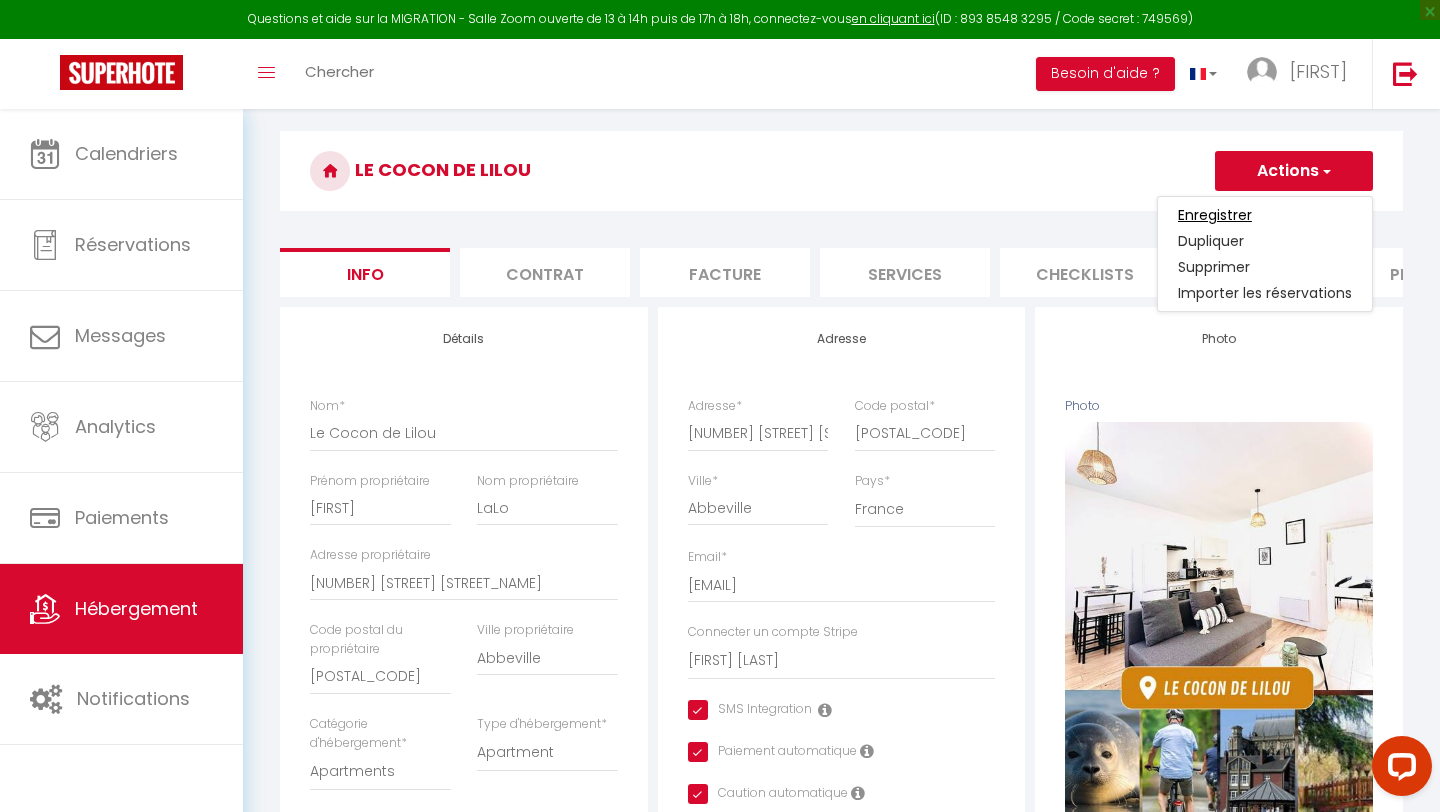 click on "Enregistrer" at bounding box center (1215, 215) 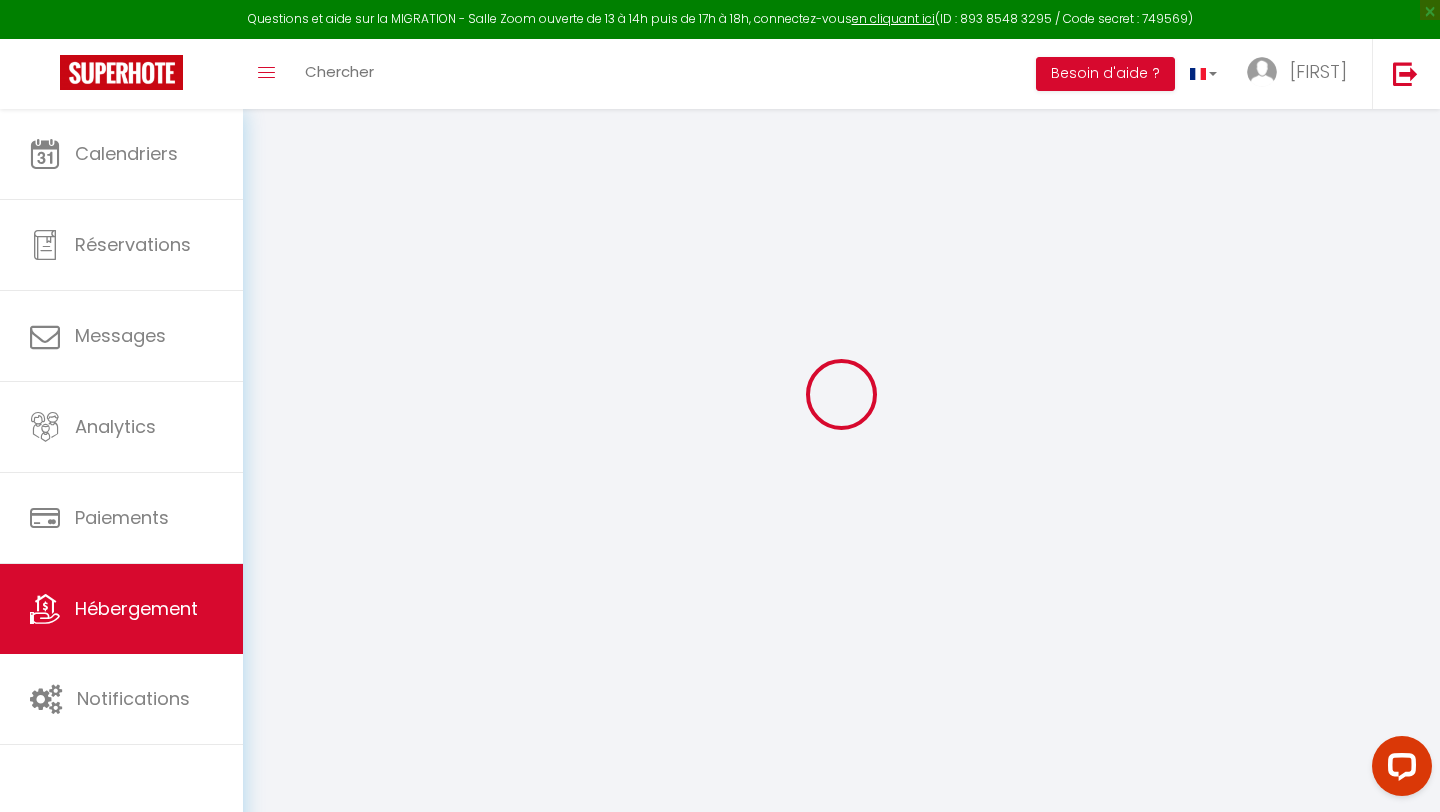 scroll, scrollTop: 0, scrollLeft: 0, axis: both 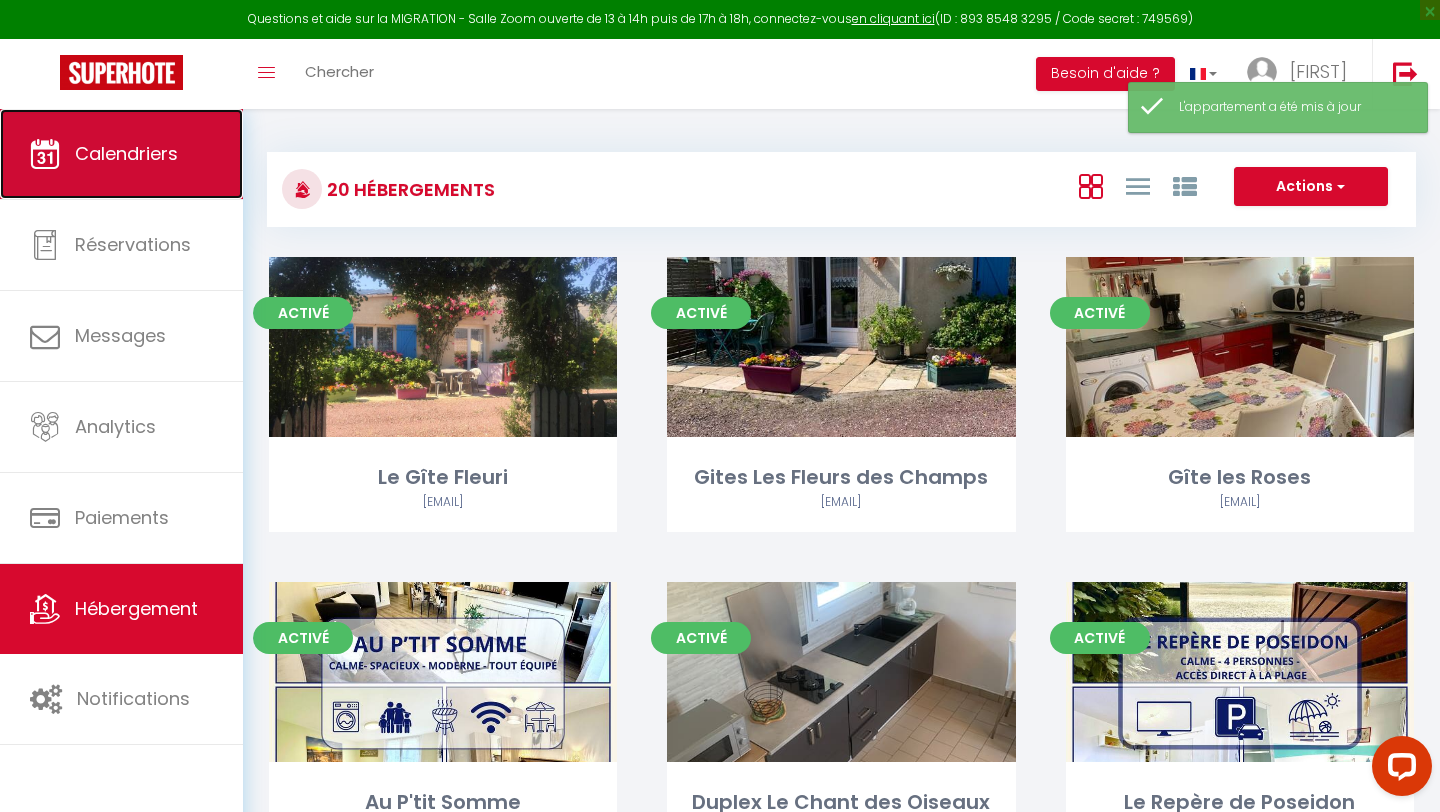 click on "Calendriers" at bounding box center [121, 154] 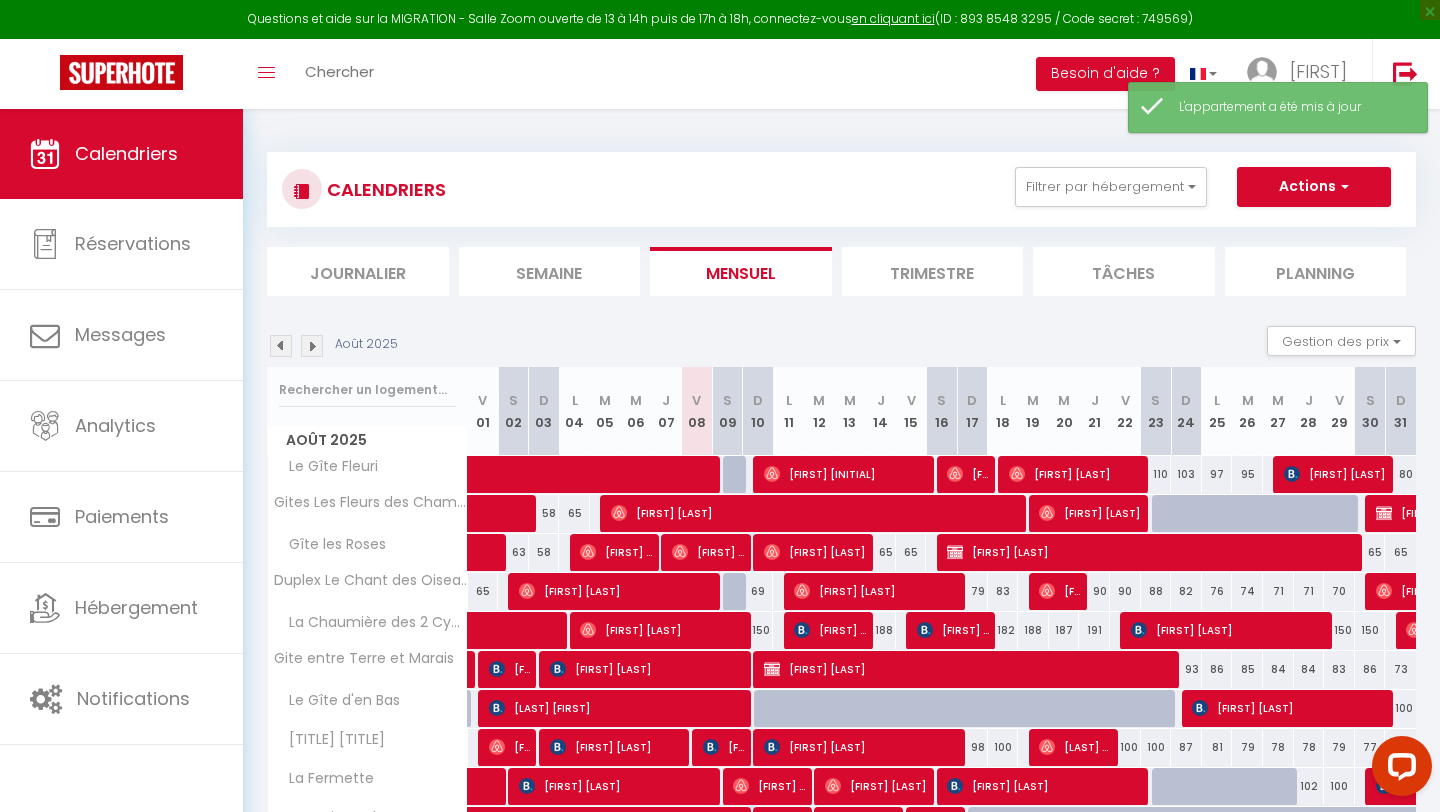 scroll, scrollTop: 166, scrollLeft: 0, axis: vertical 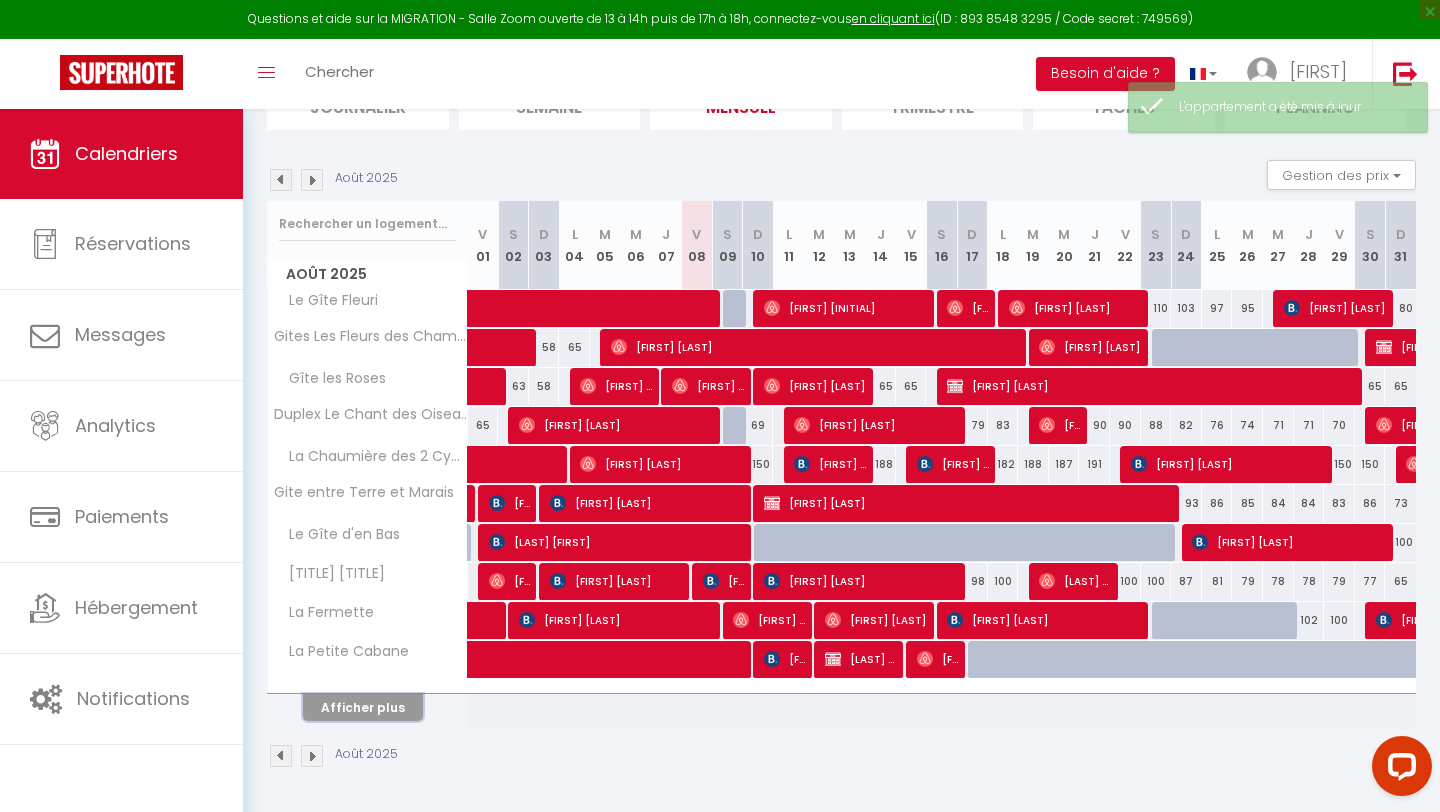 click on "Afficher plus" at bounding box center (363, 707) 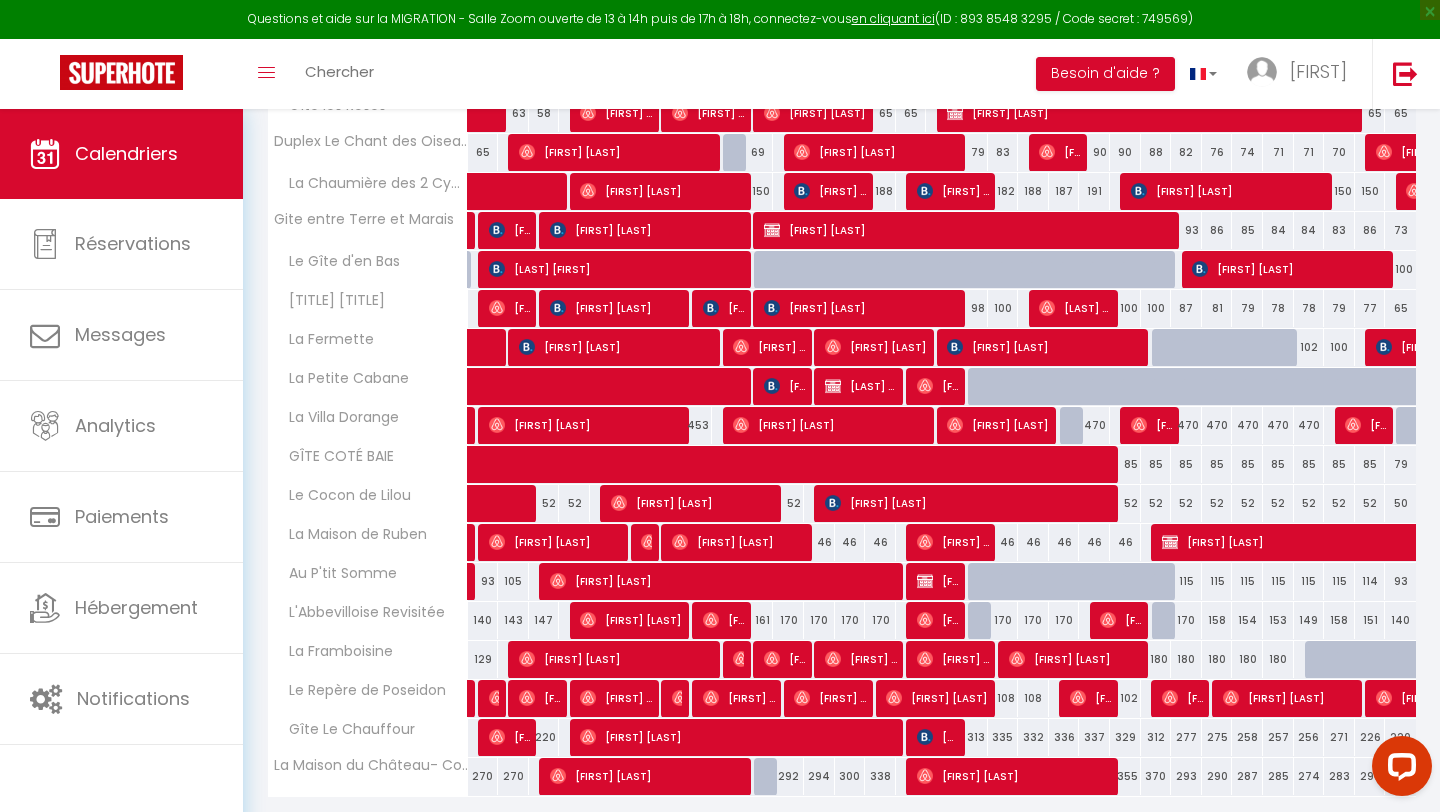scroll, scrollTop: 452, scrollLeft: 0, axis: vertical 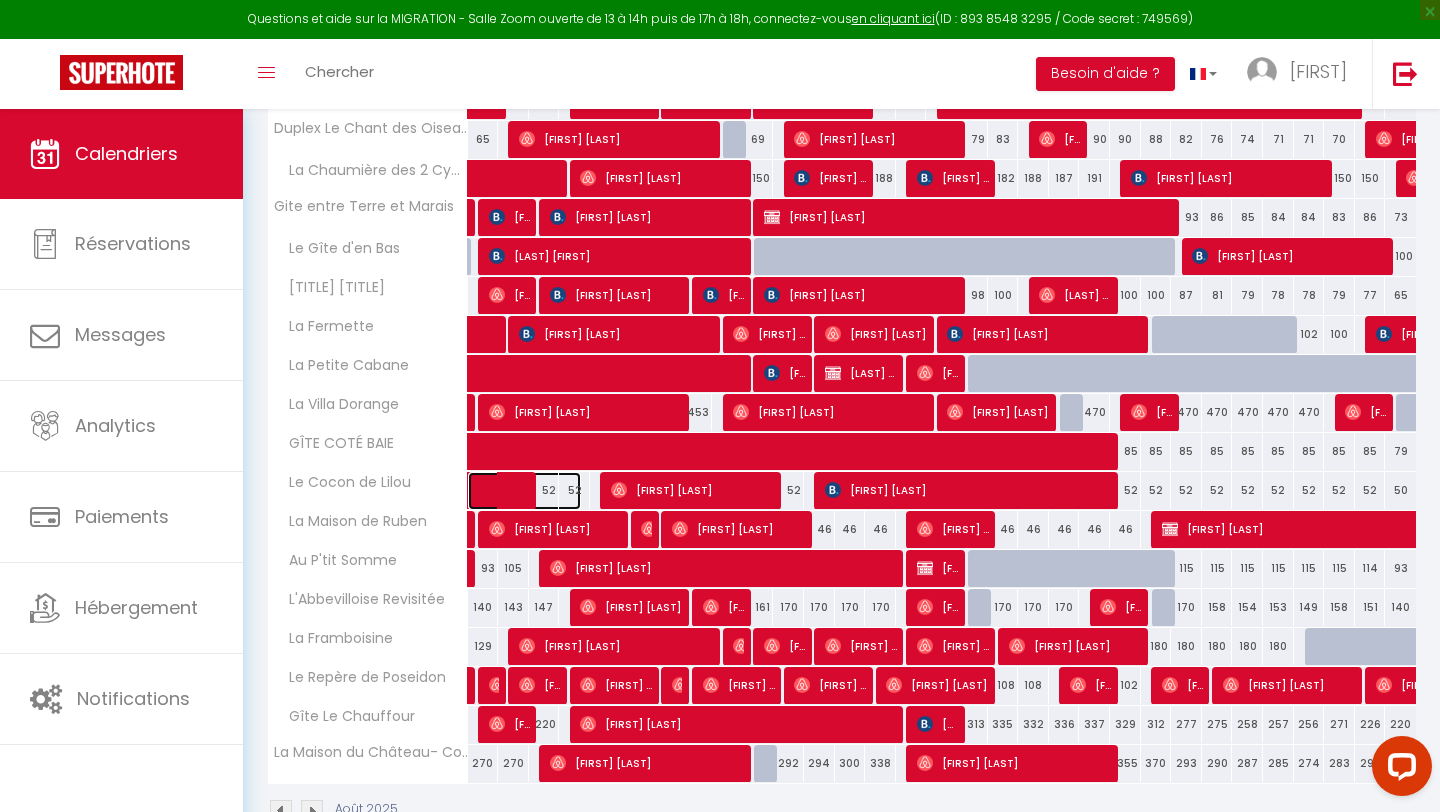 click at bounding box center [535, 491] 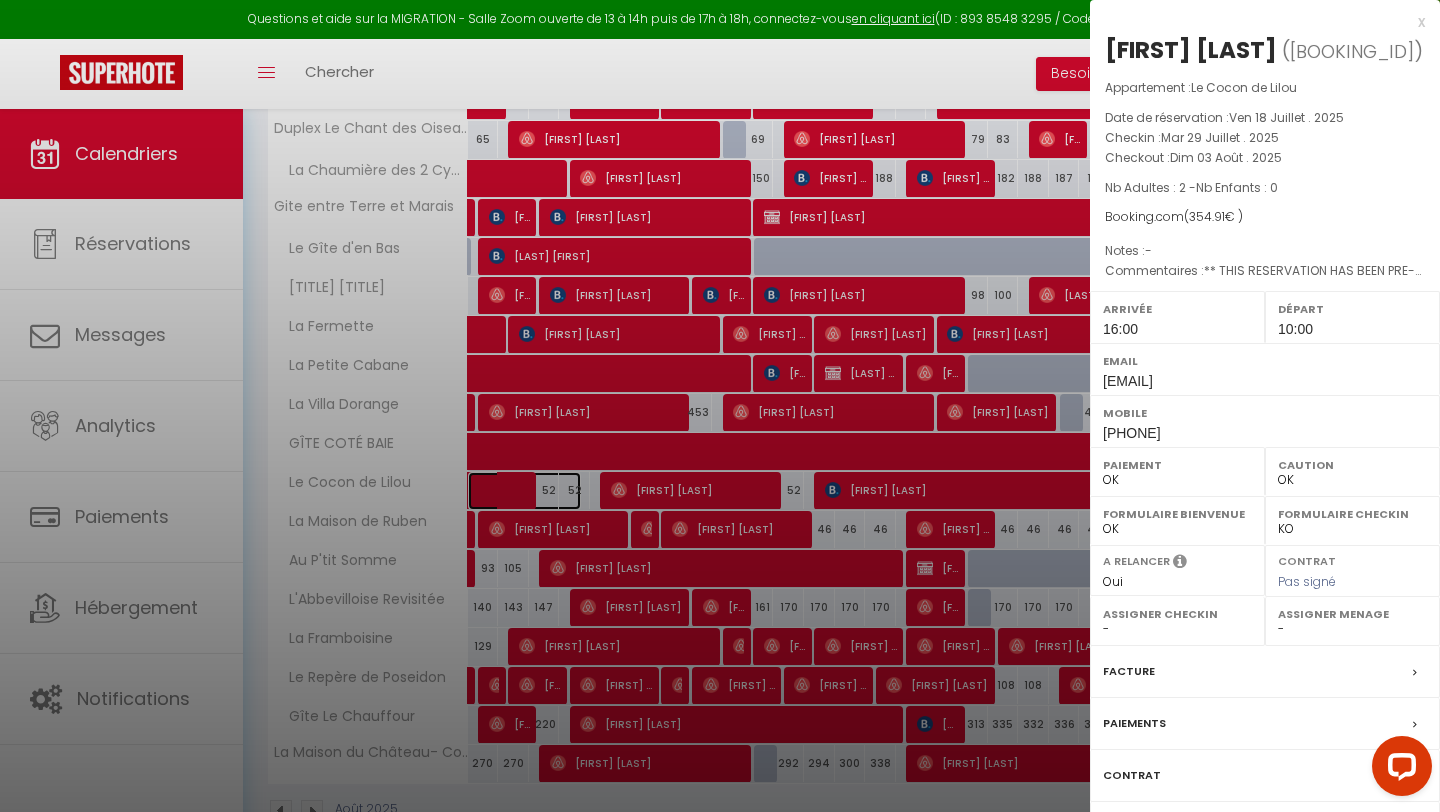 scroll, scrollTop: 507, scrollLeft: 0, axis: vertical 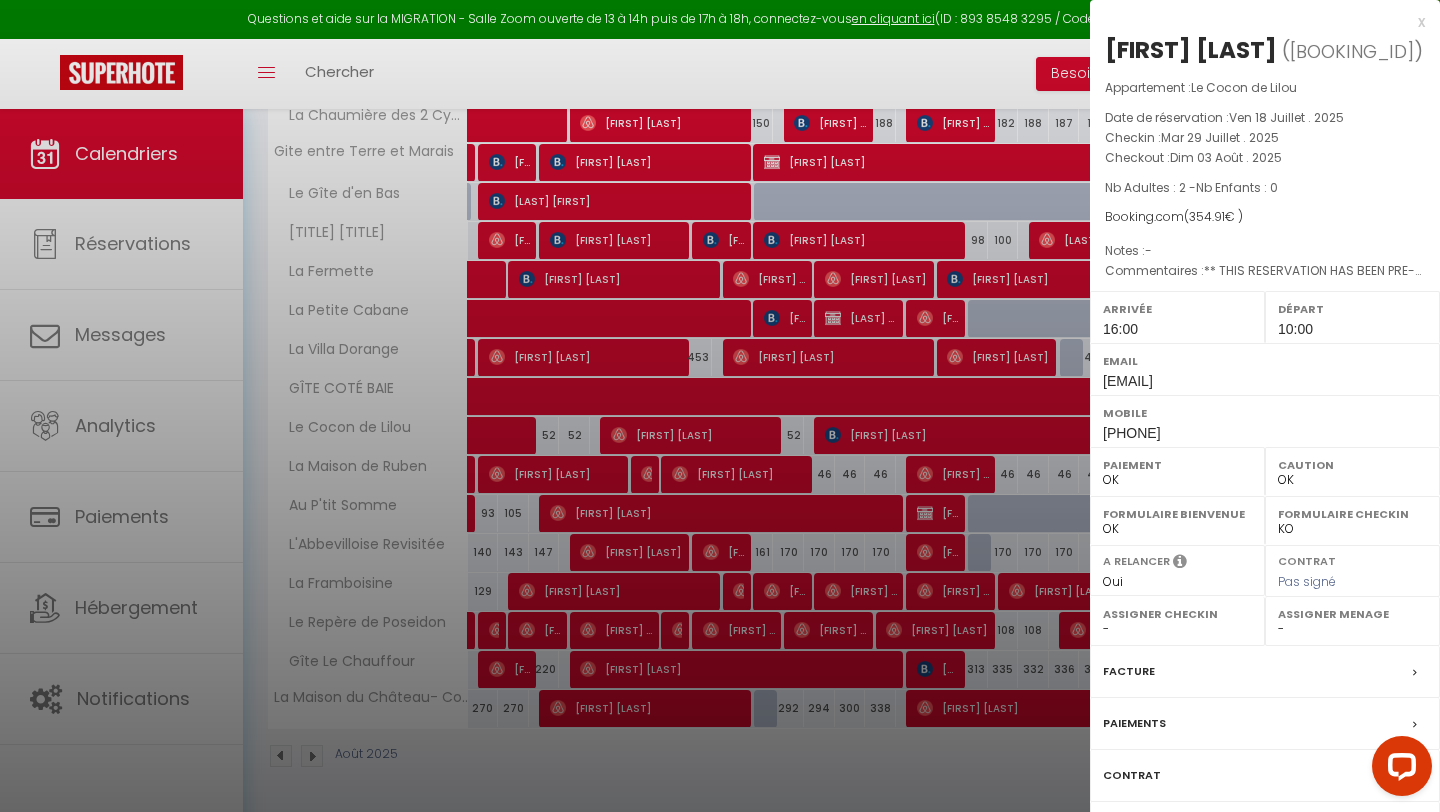 click on "Facture" at bounding box center [1265, 672] 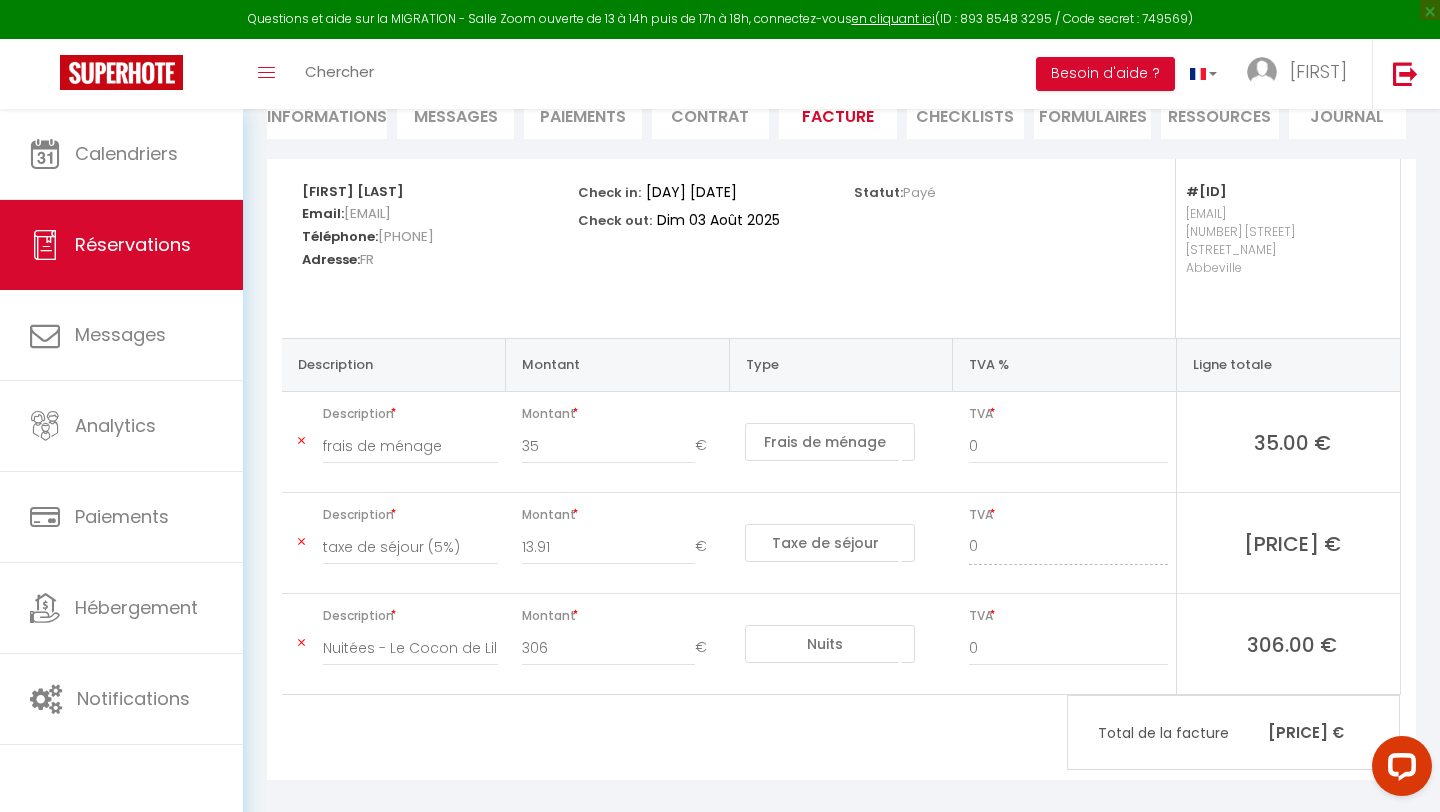 scroll, scrollTop: 0, scrollLeft: 0, axis: both 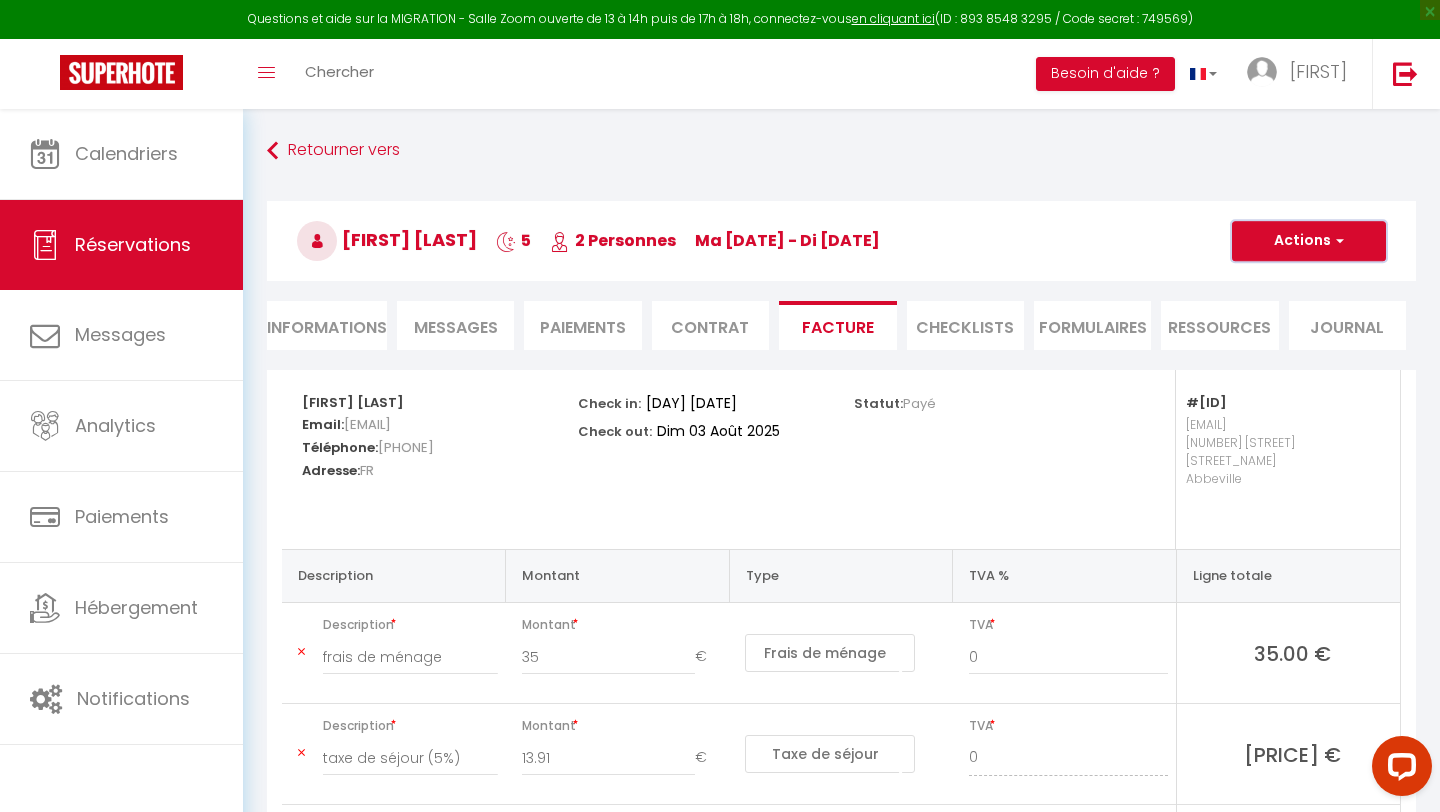 click on "Actions" at bounding box center (1309, 241) 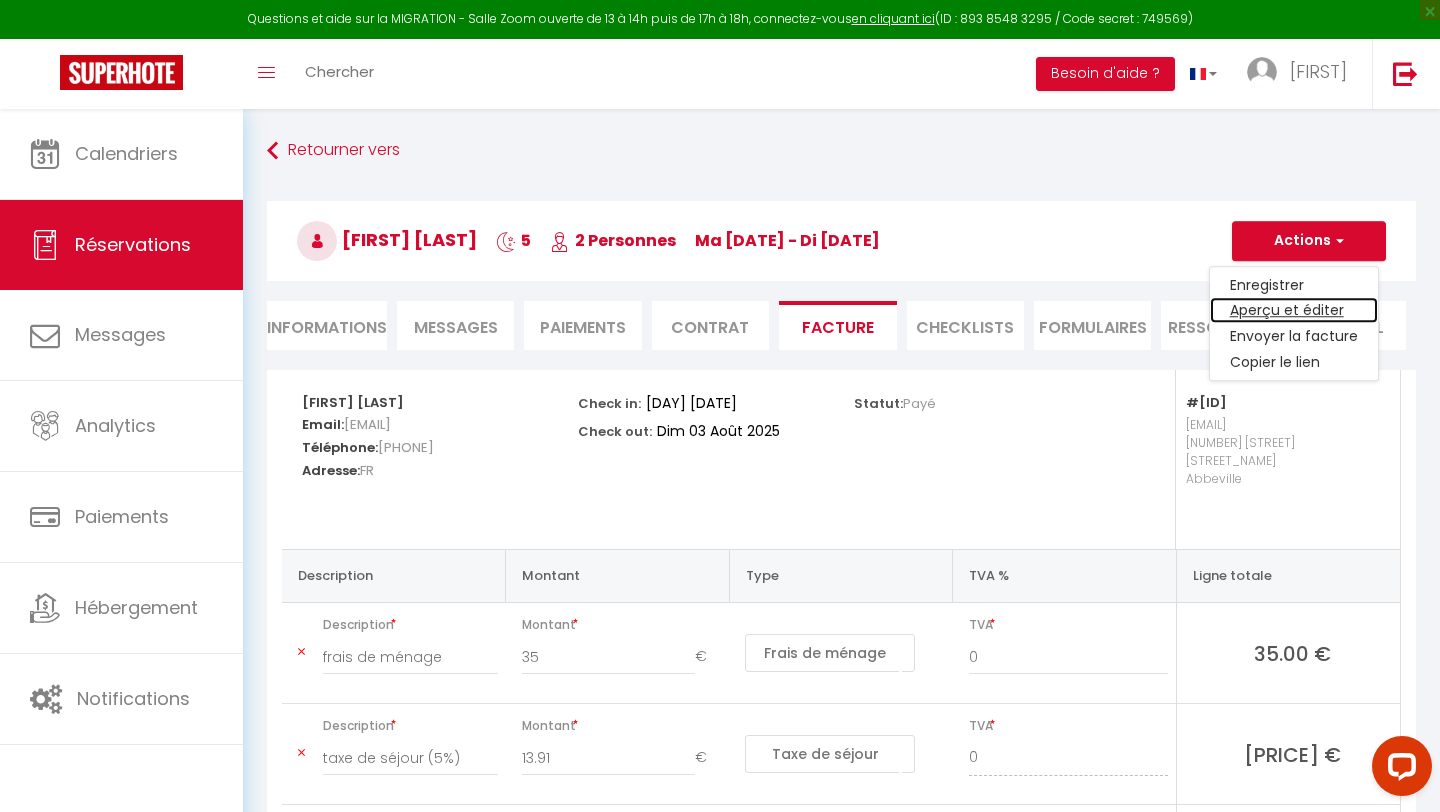 click on "Aperçu et éditer" at bounding box center [1294, 311] 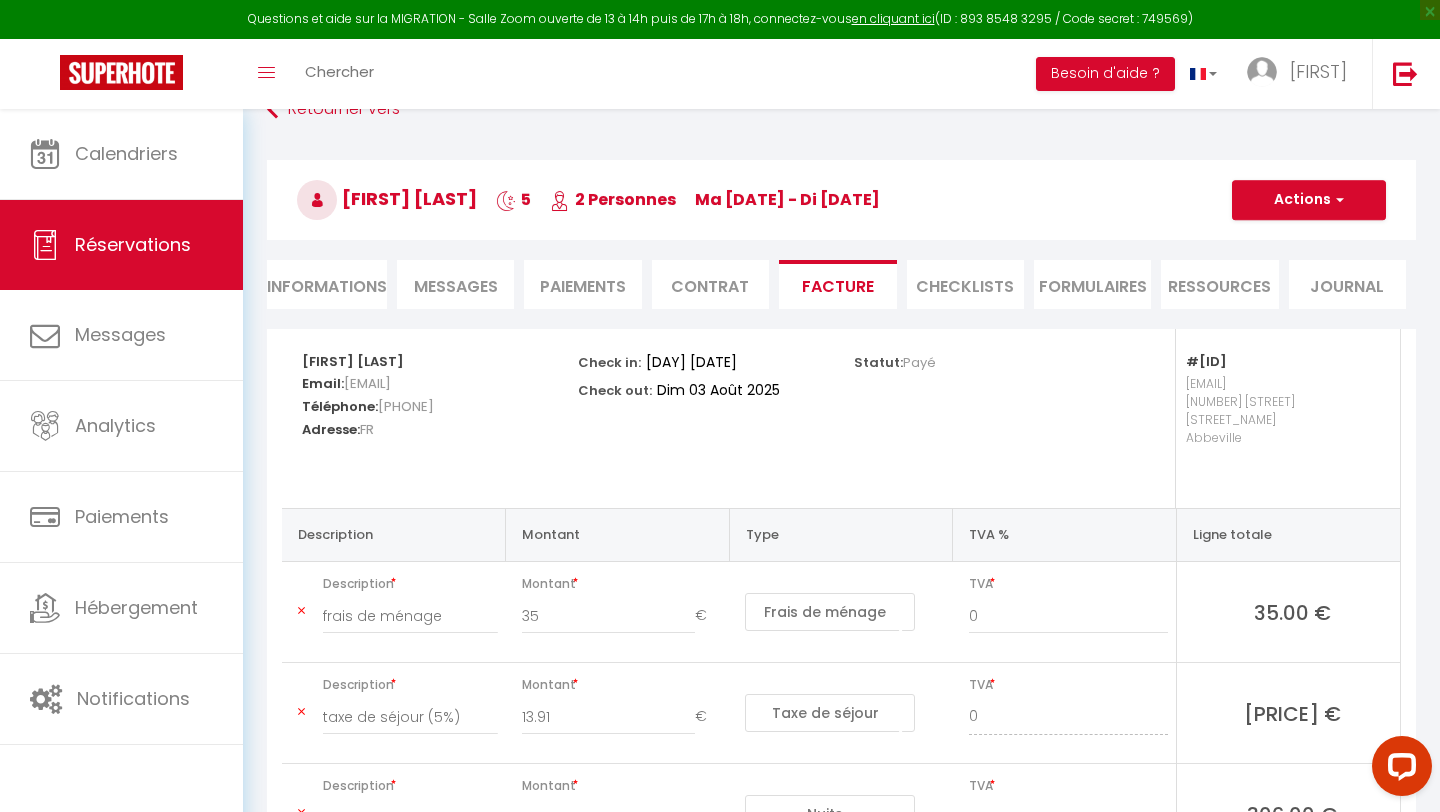 scroll, scrollTop: 38, scrollLeft: 0, axis: vertical 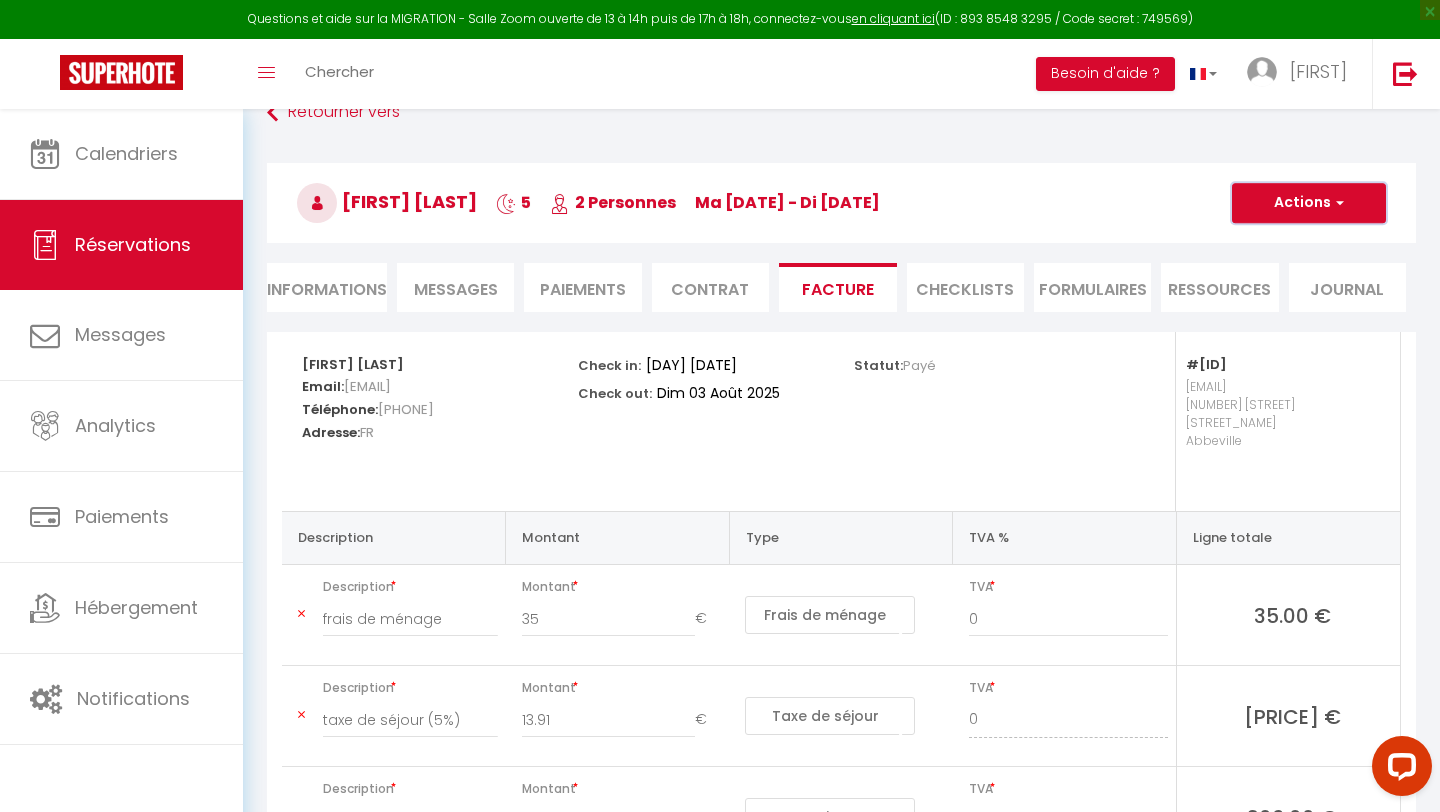 click on "Actions" at bounding box center (1309, 203) 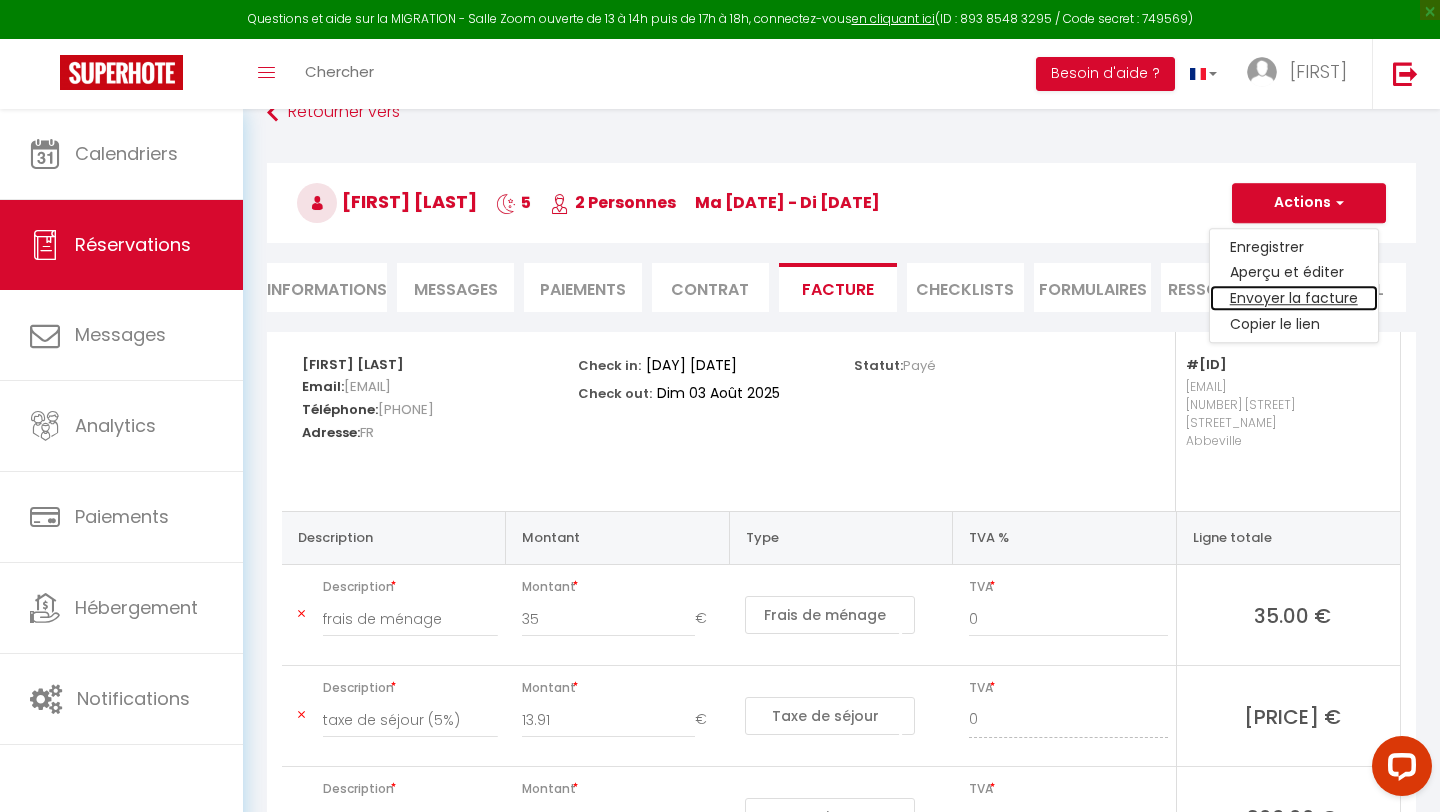 click on "Envoyer la facture" at bounding box center (1294, 299) 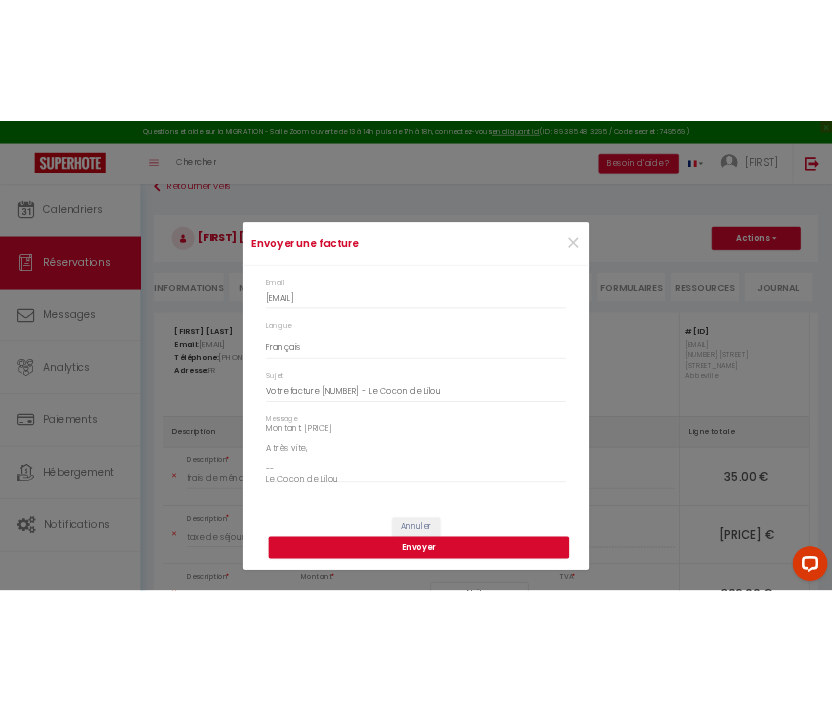 scroll, scrollTop: 227, scrollLeft: 0, axis: vertical 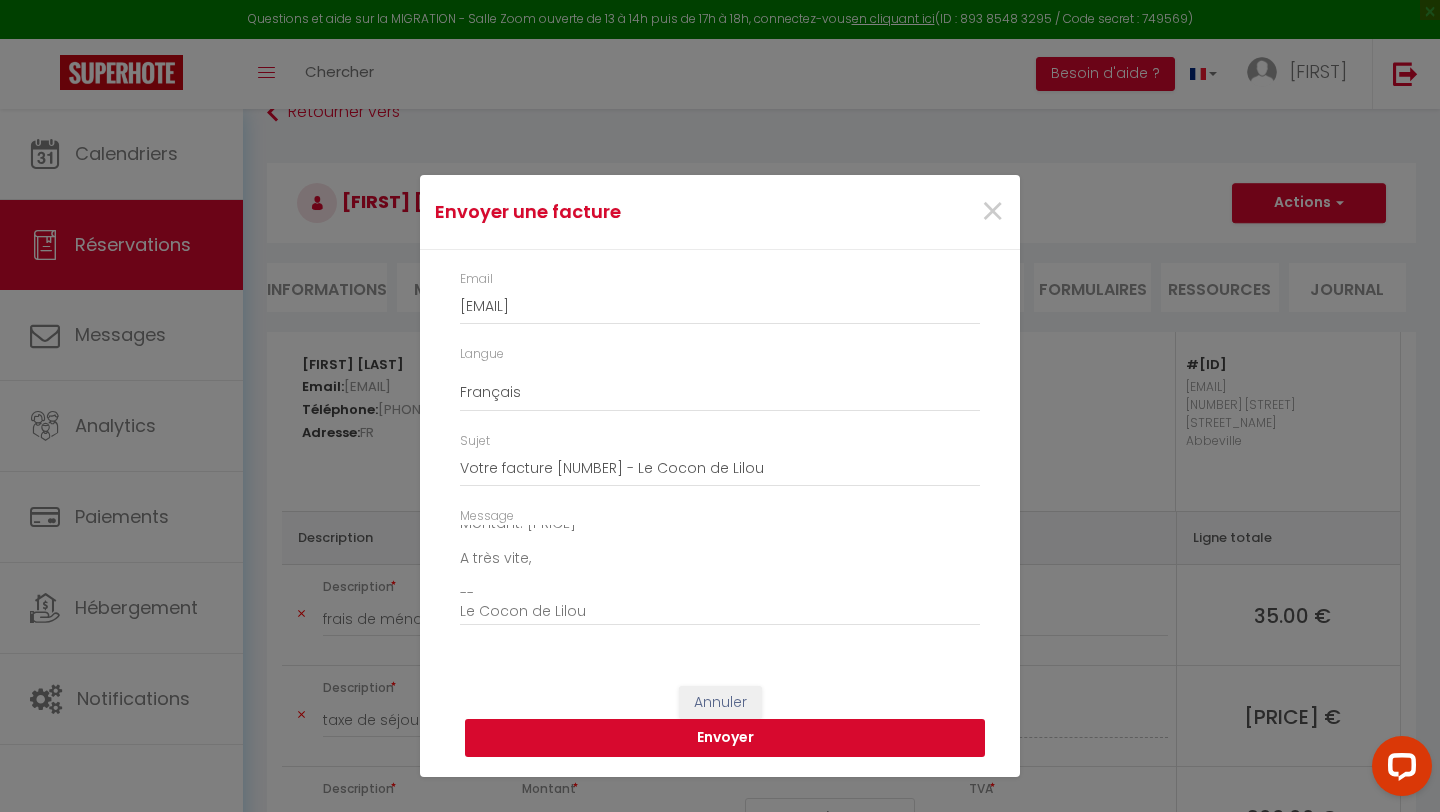 click on "Envoyer" at bounding box center [725, 738] 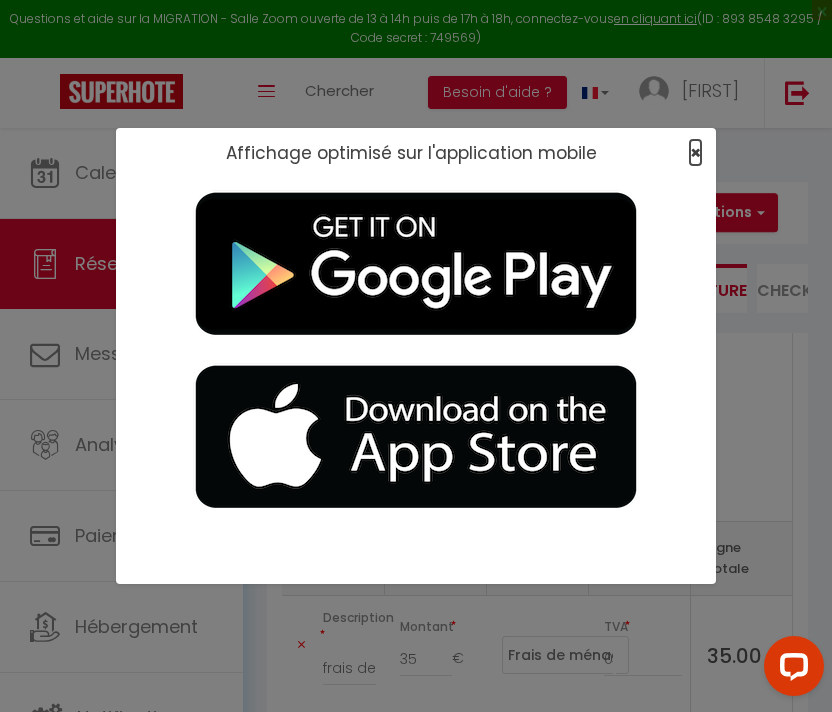 click on "×" at bounding box center (695, 152) 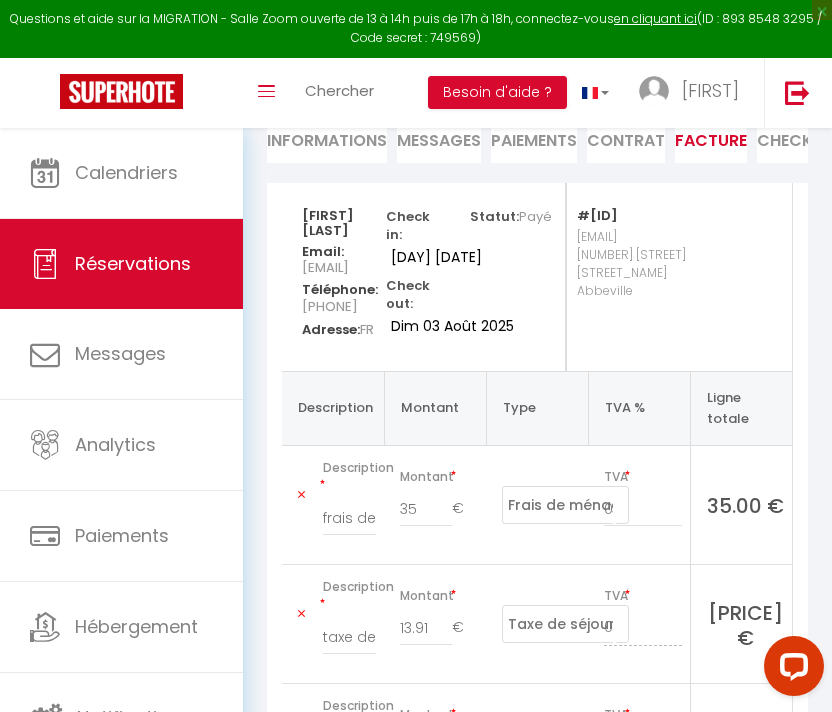 scroll, scrollTop: 241, scrollLeft: 0, axis: vertical 